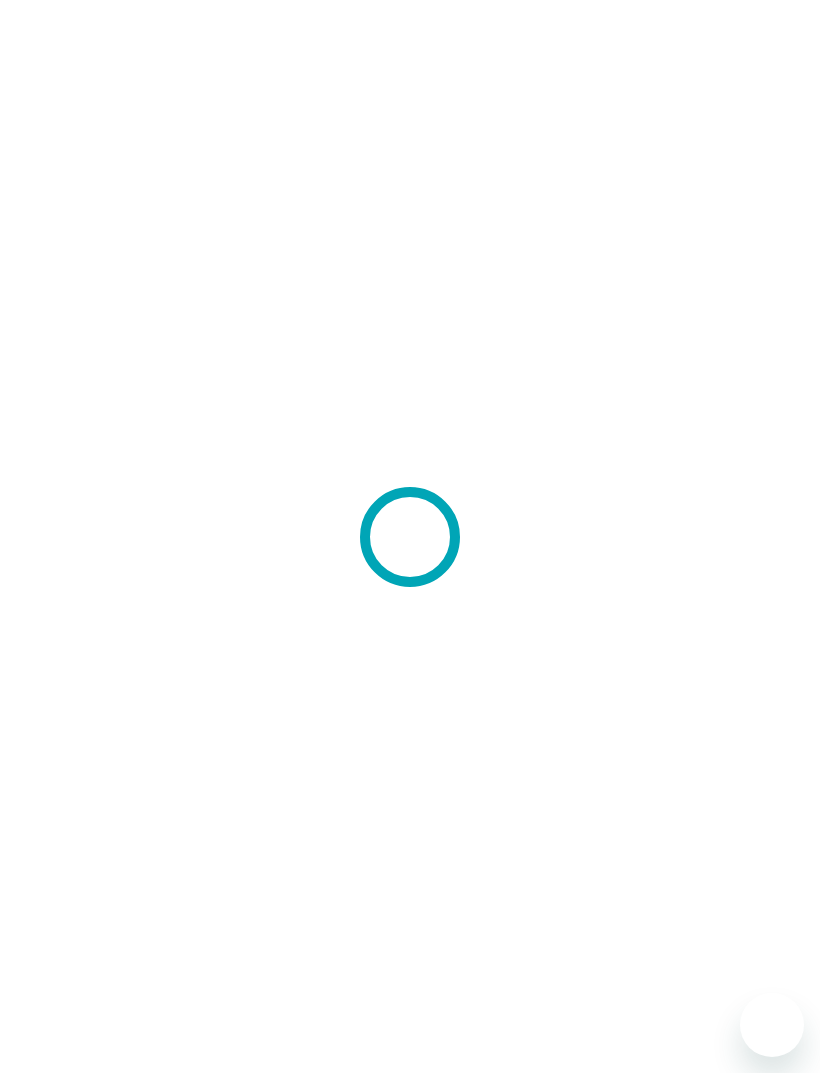 scroll, scrollTop: 0, scrollLeft: 0, axis: both 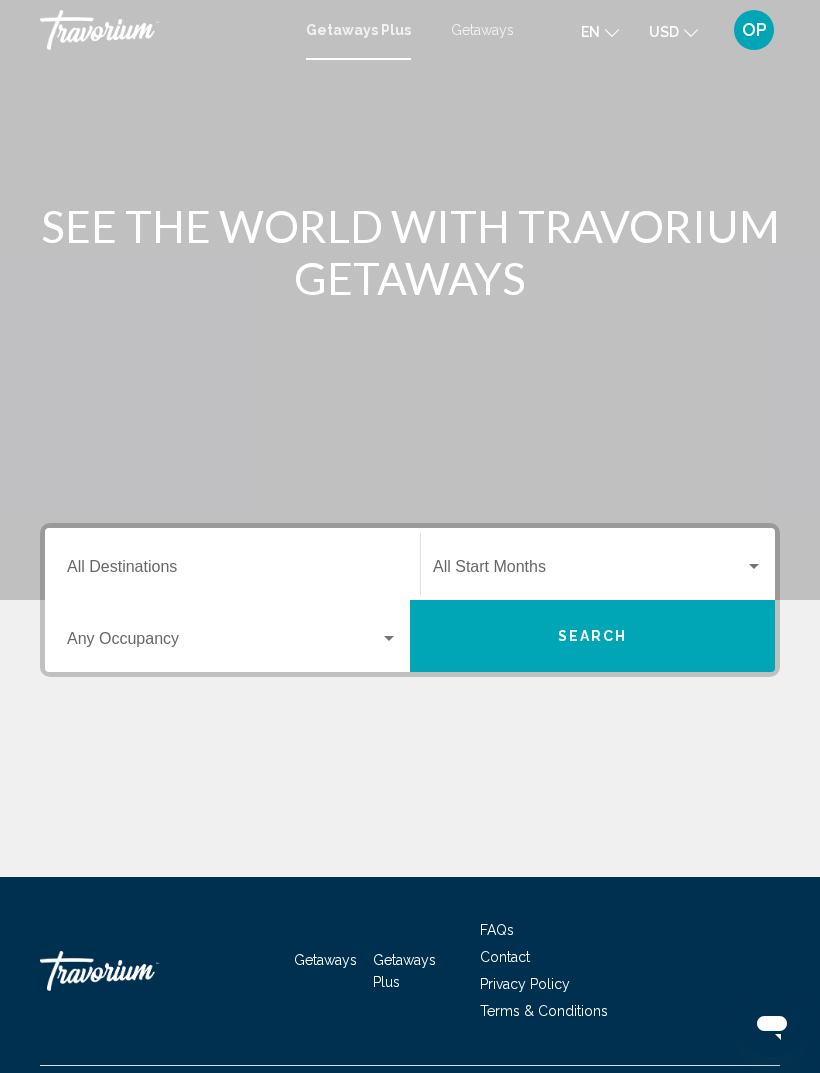 click on "Destination All Destinations" at bounding box center [232, 571] 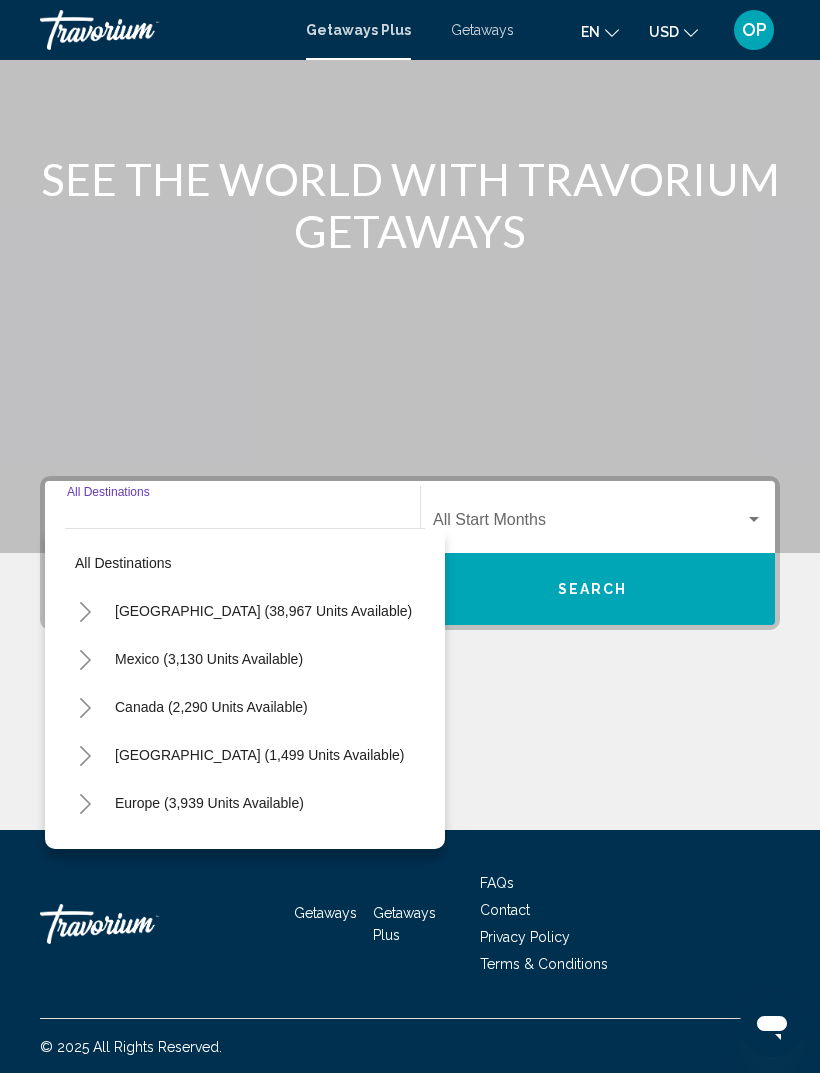 scroll, scrollTop: 64, scrollLeft: 0, axis: vertical 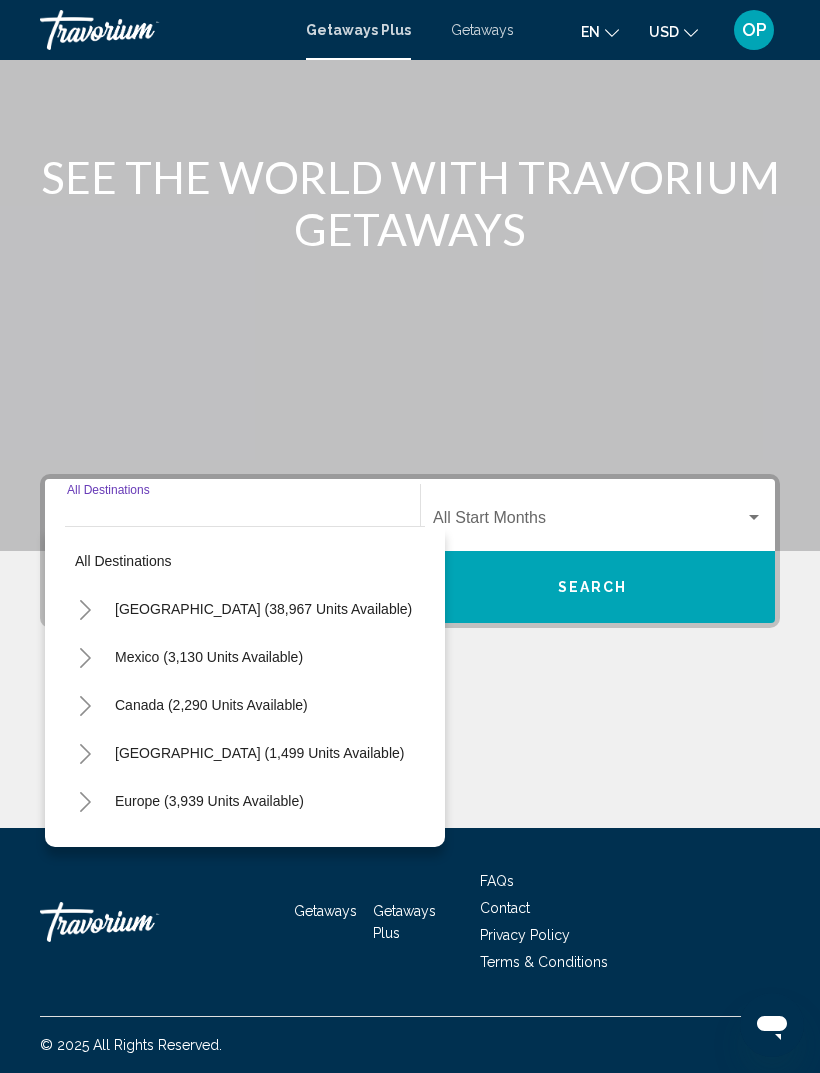 click 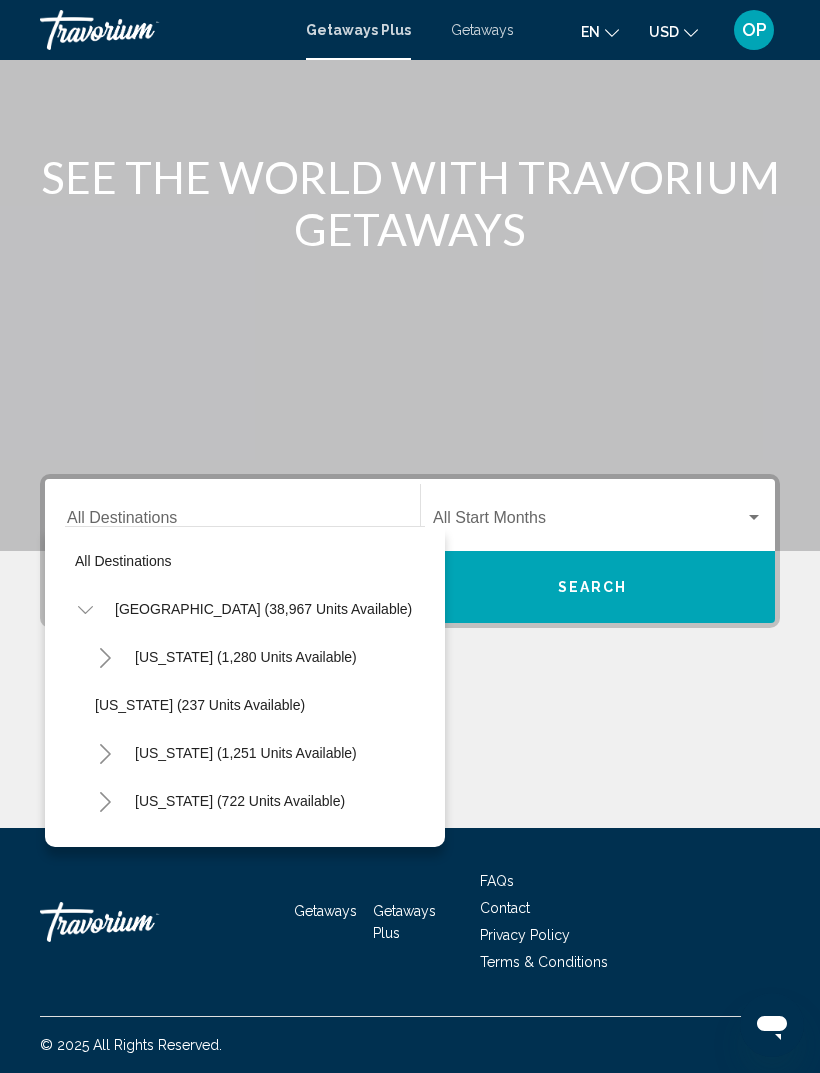 click 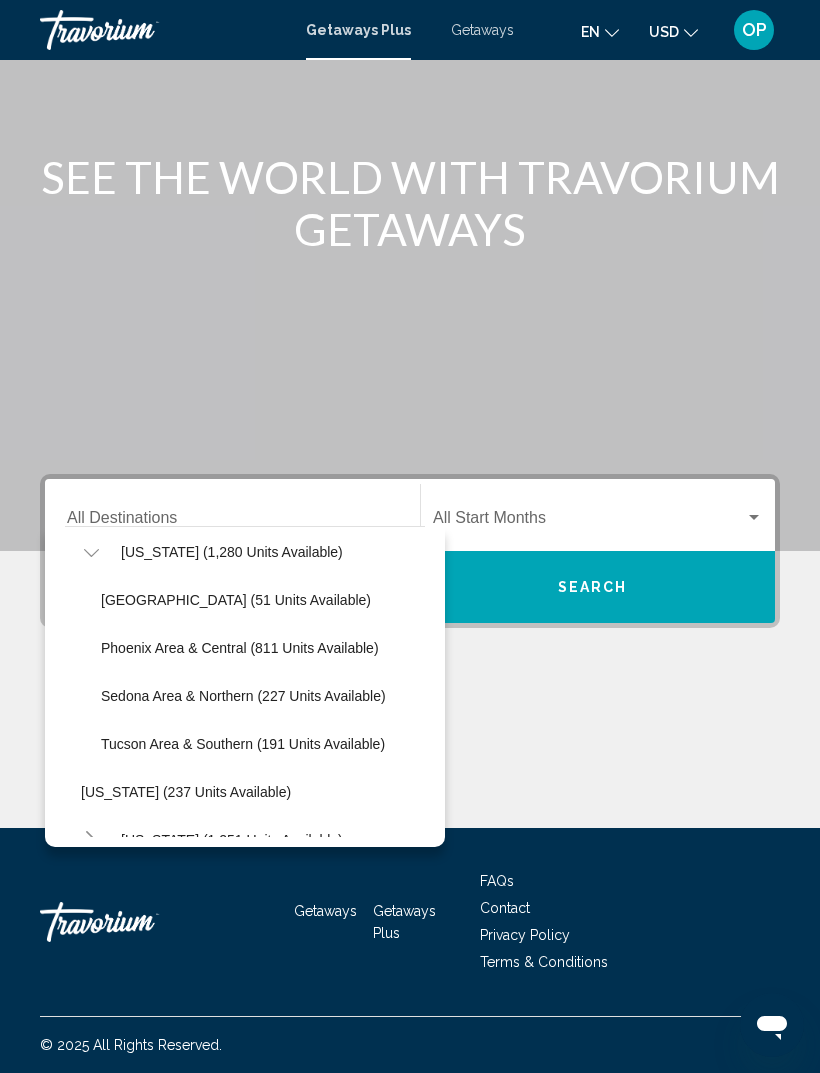 scroll, scrollTop: 97, scrollLeft: 14, axis: both 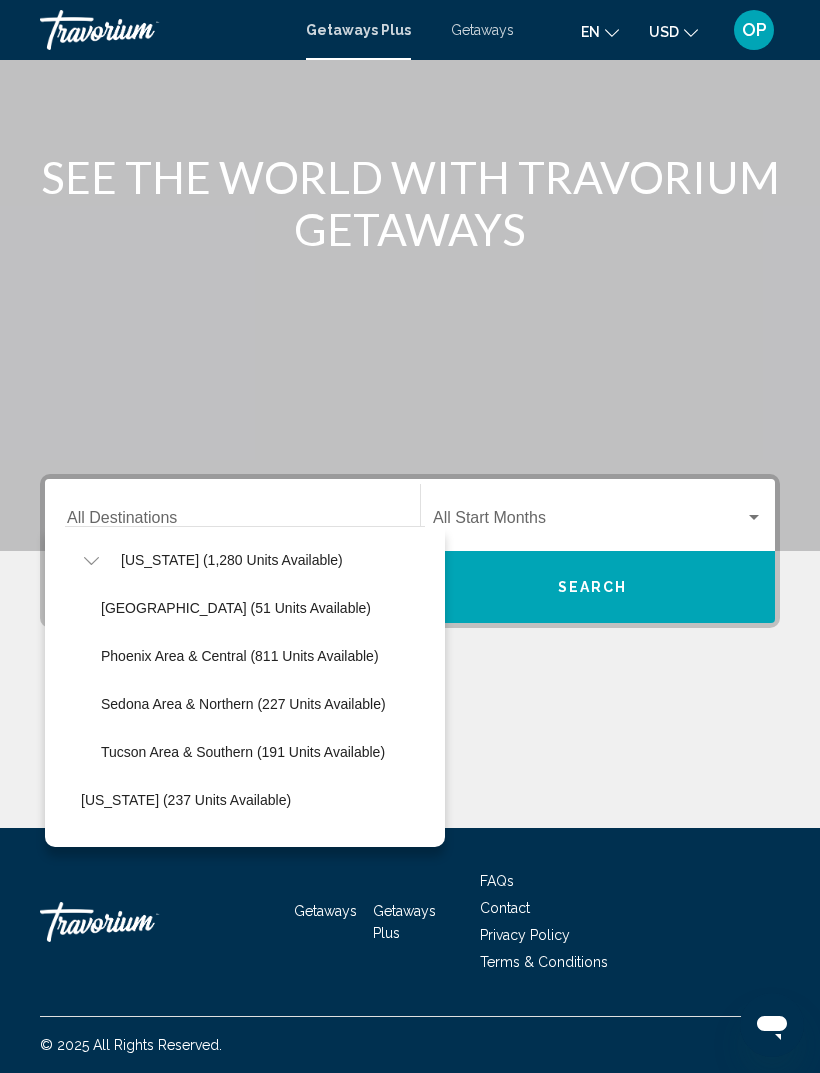 click on "[GEOGRAPHIC_DATA] (51 units available)" 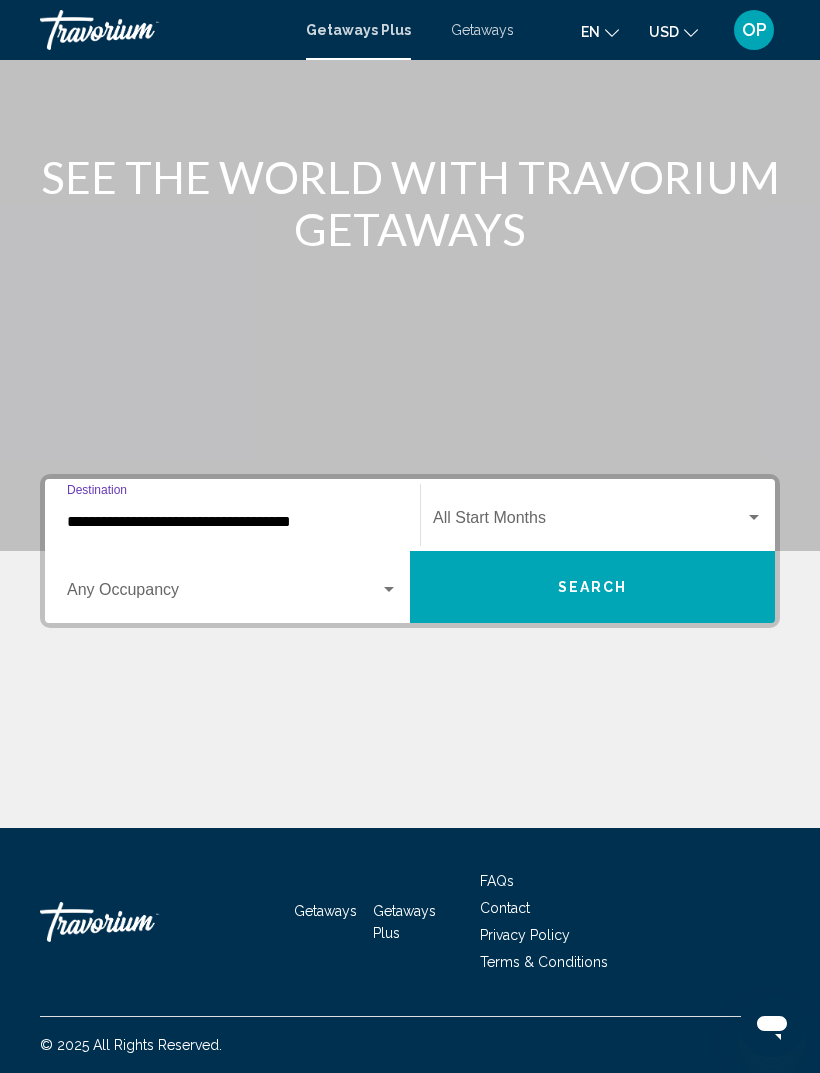 click on "**********" at bounding box center (232, 522) 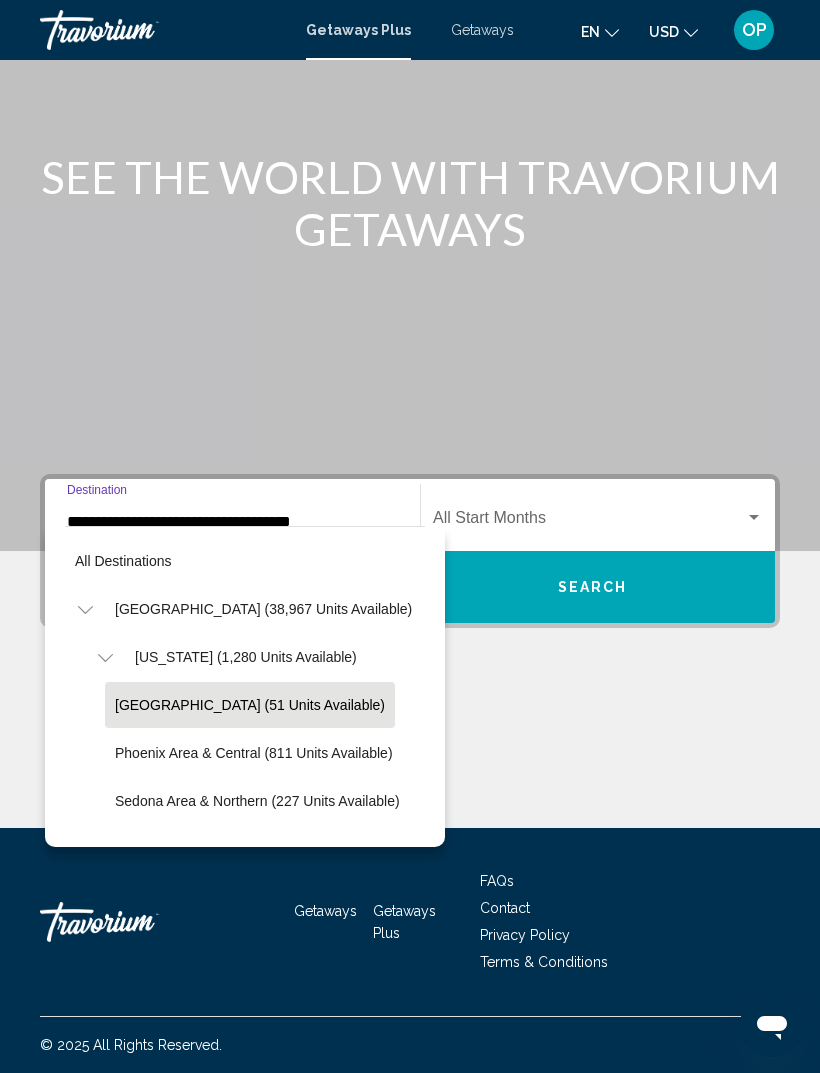 scroll, scrollTop: 0, scrollLeft: 0, axis: both 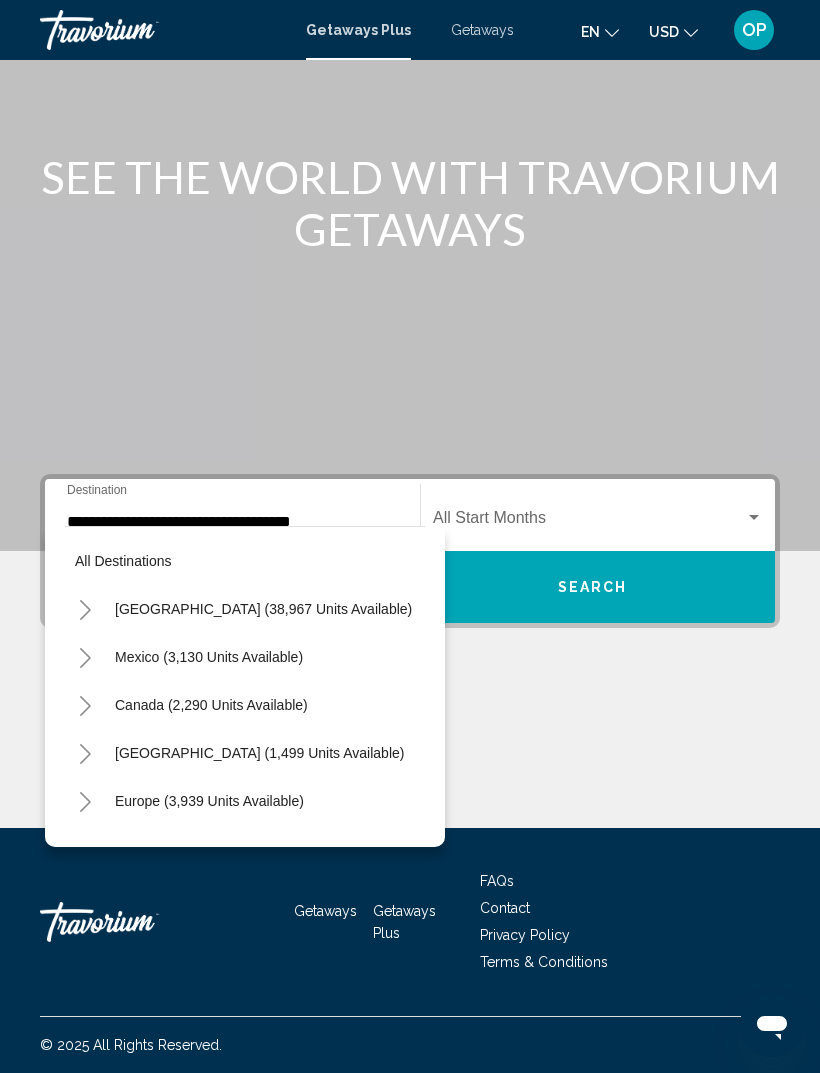 click on "[GEOGRAPHIC_DATA] (38,967 units available)" at bounding box center (209, 657) 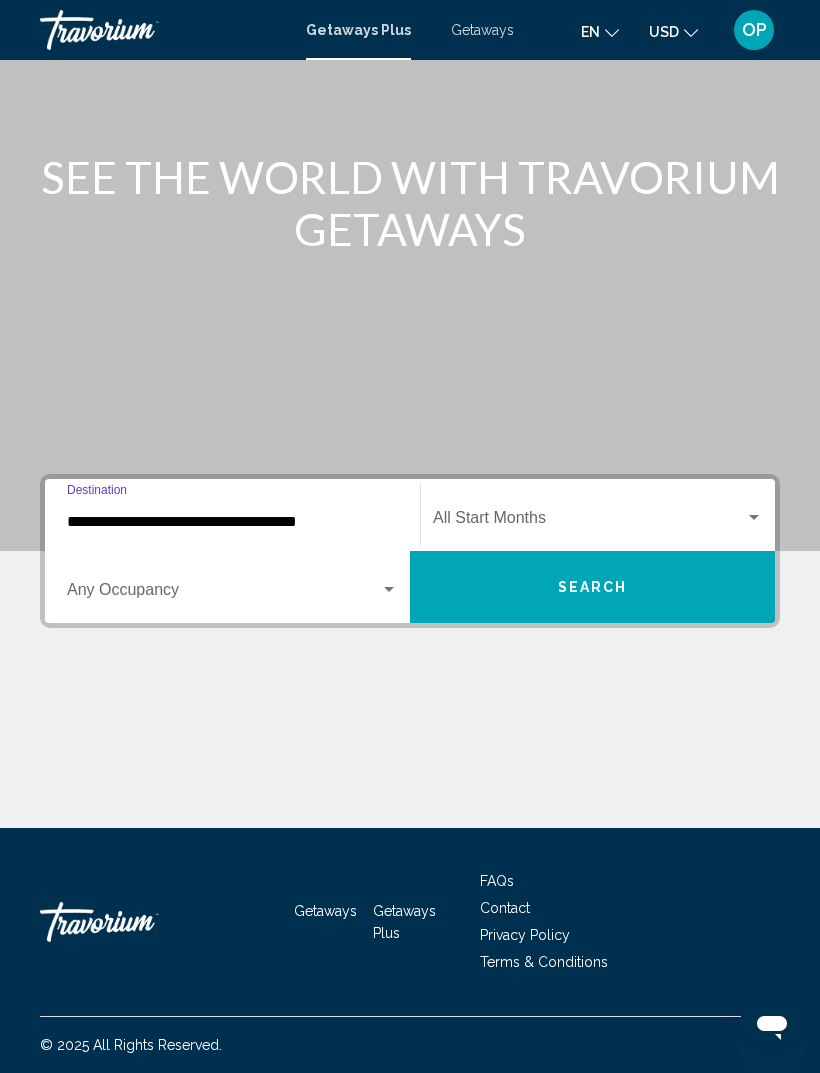click at bounding box center [223, 594] 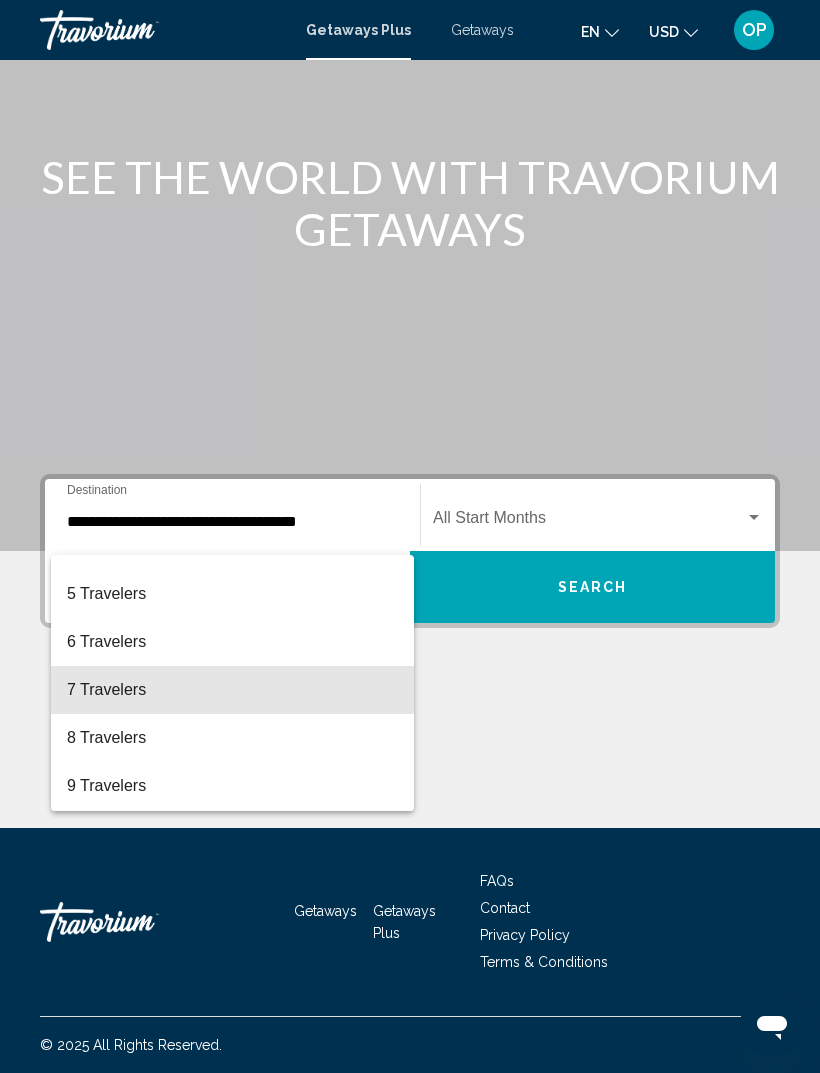 scroll, scrollTop: 179, scrollLeft: 0, axis: vertical 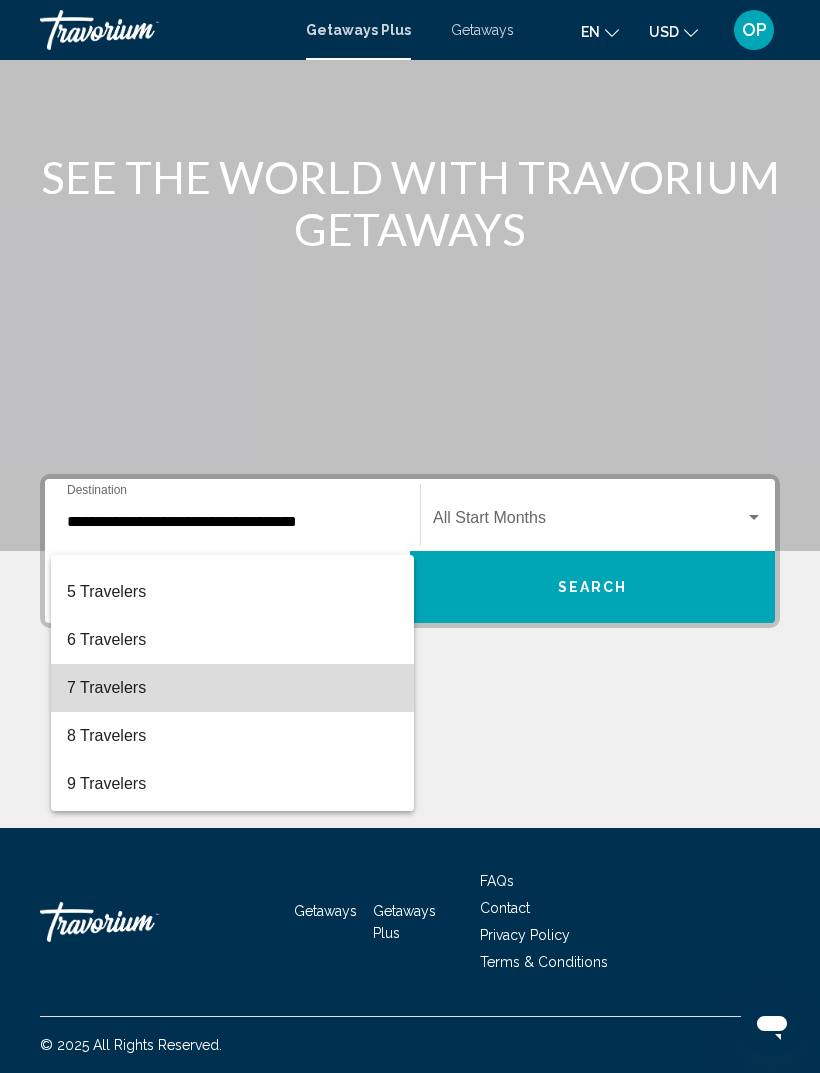 click on "7 Travelers" at bounding box center (232, 688) 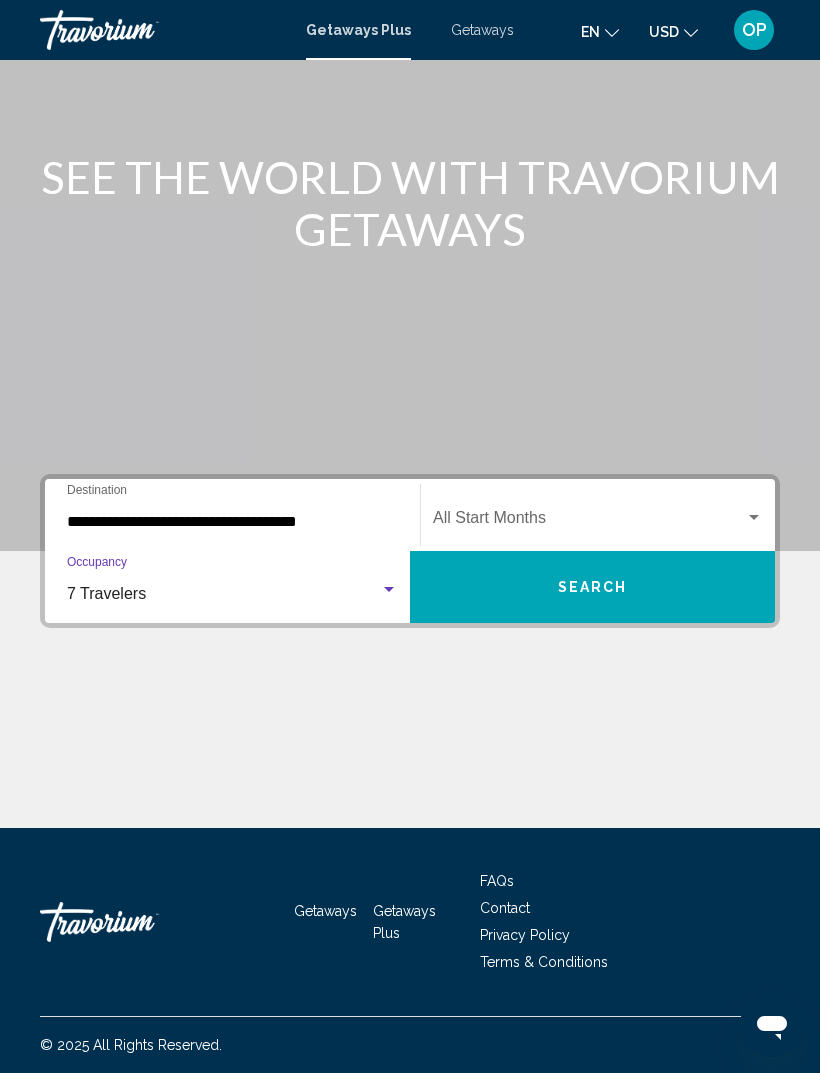 click at bounding box center [754, 517] 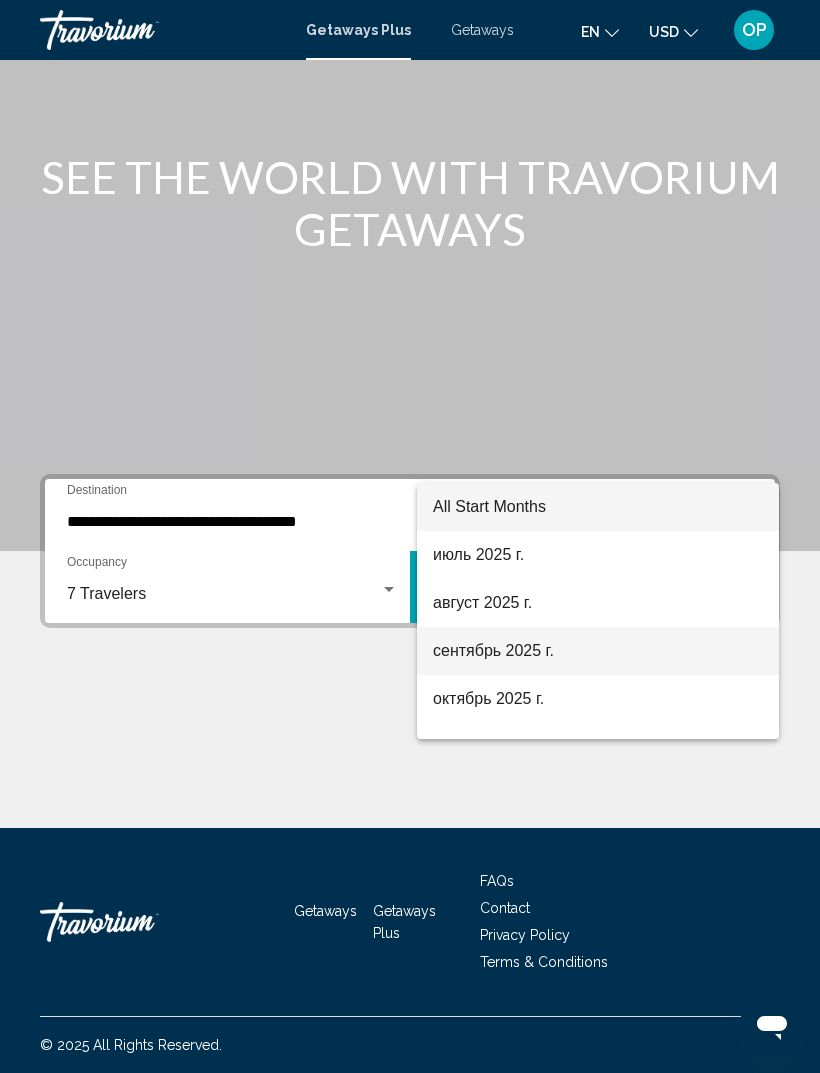 click on "сентябрь 2025 г." at bounding box center [598, 651] 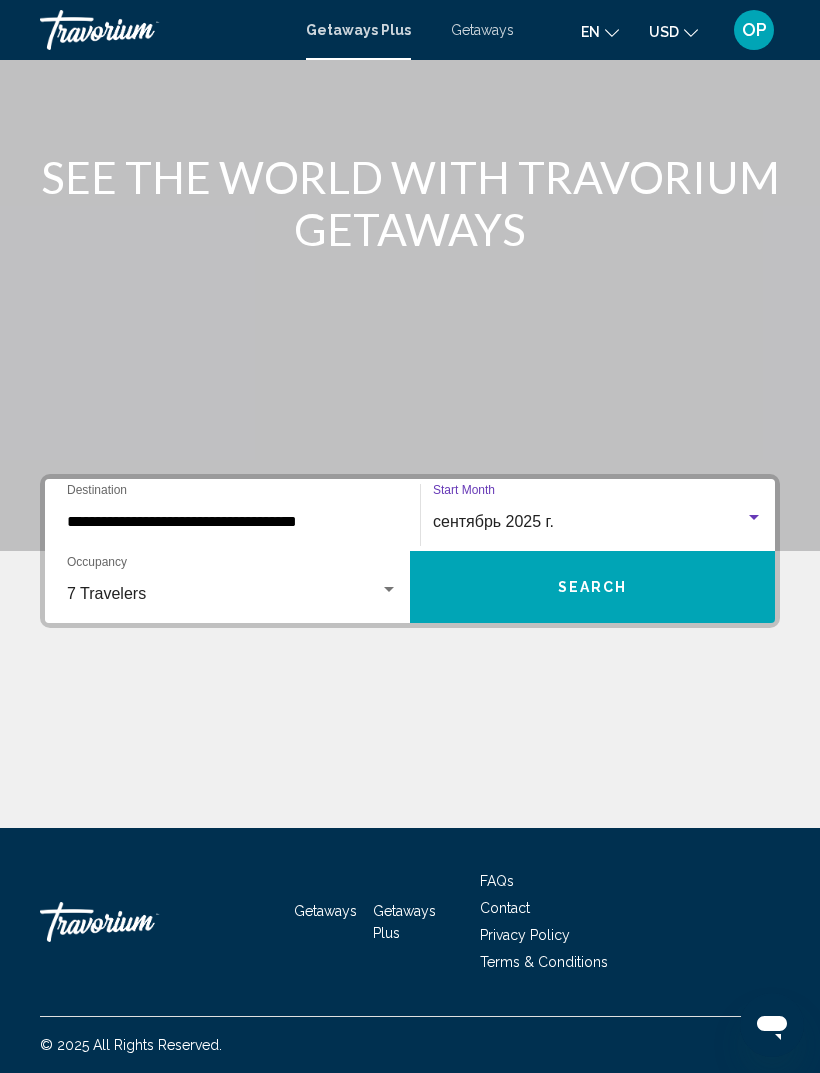 click on "Search" at bounding box center (593, 588) 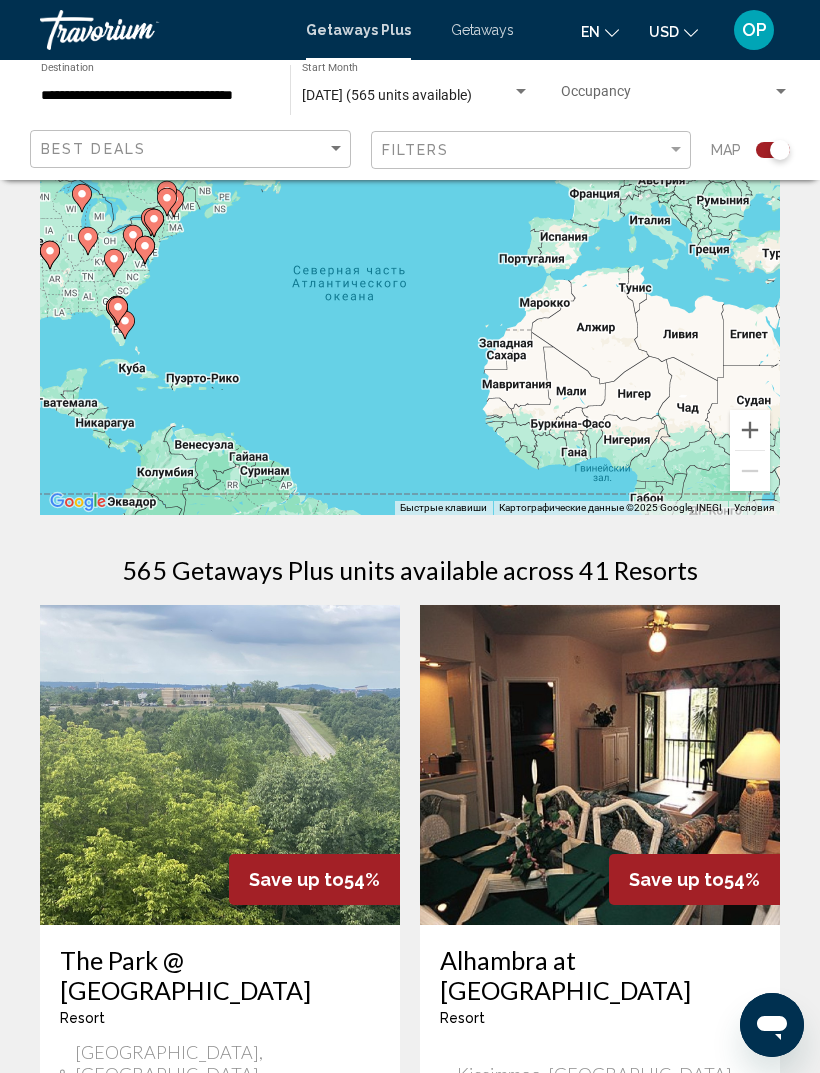 scroll, scrollTop: 0, scrollLeft: 0, axis: both 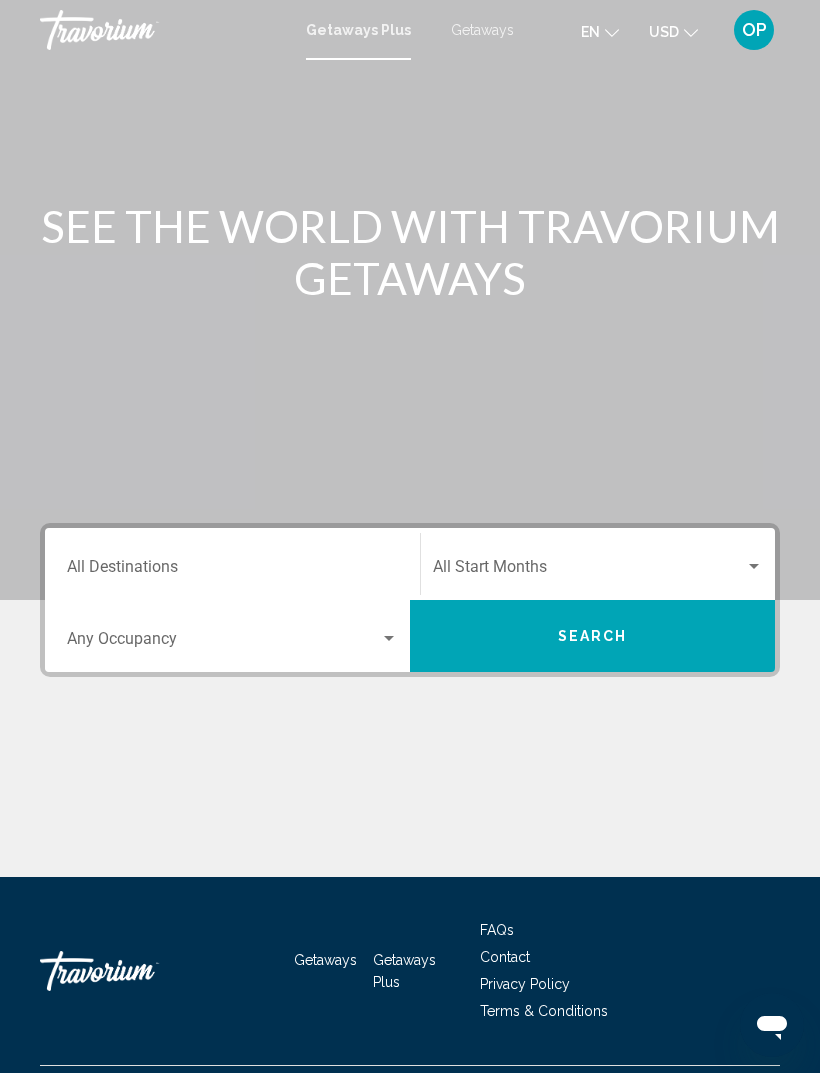 click on "OP" at bounding box center (754, 30) 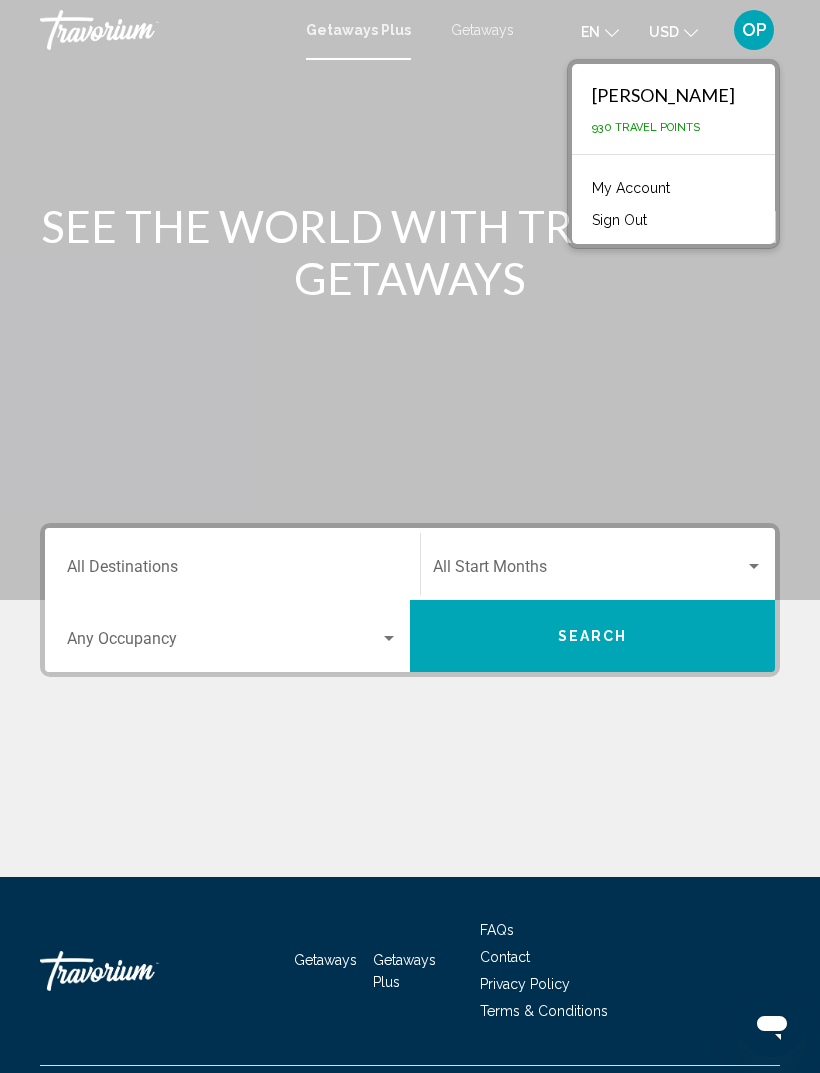 click on "My Account" at bounding box center [631, 188] 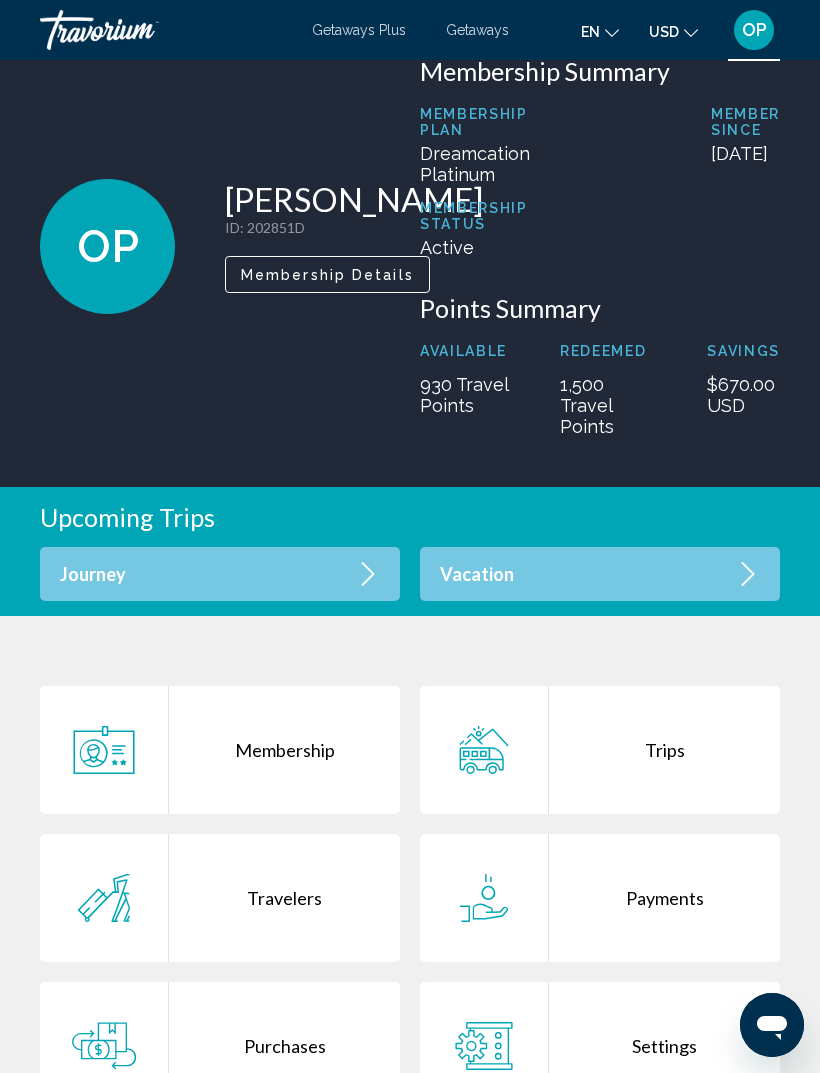 scroll, scrollTop: 0, scrollLeft: 0, axis: both 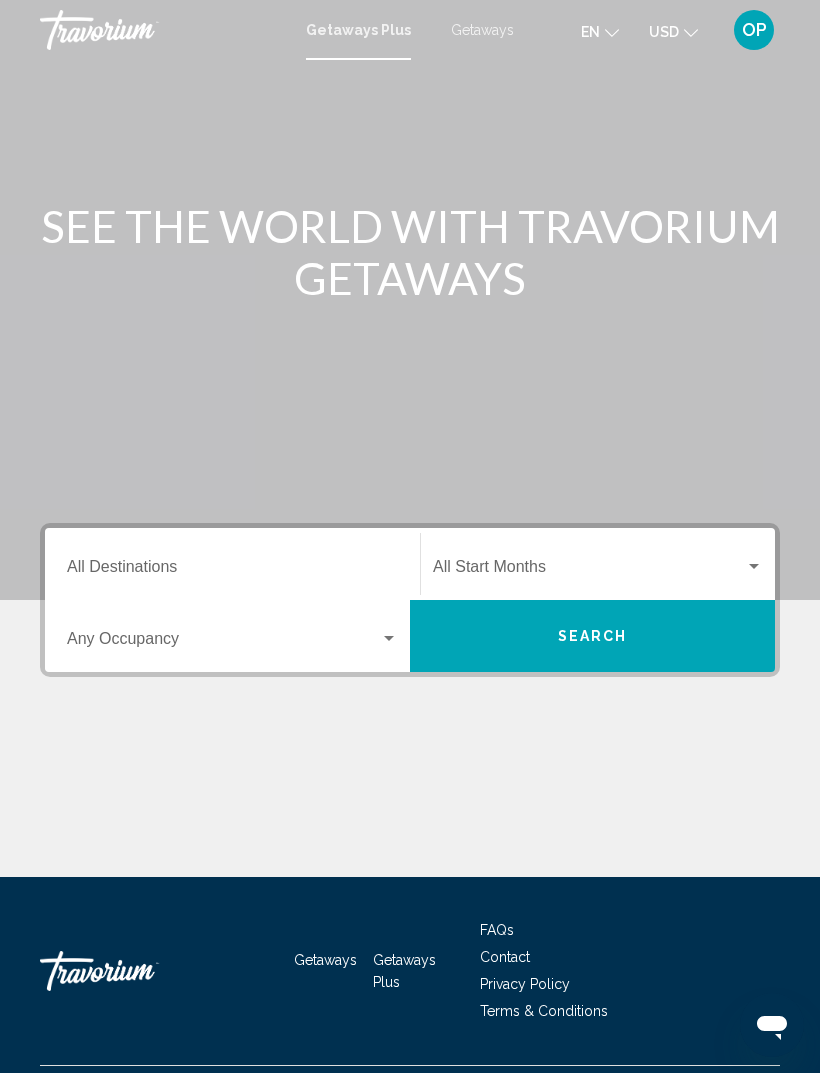 click on "OP" at bounding box center (754, 30) 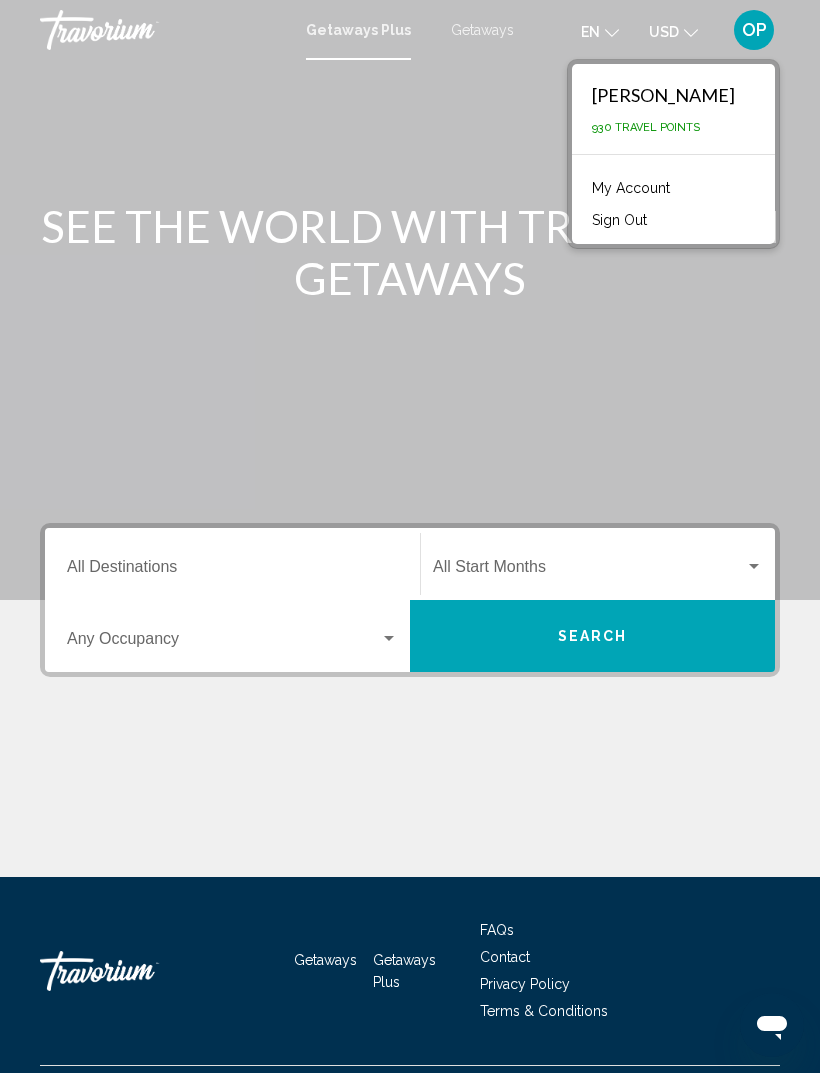click on "My Account" at bounding box center (631, 188) 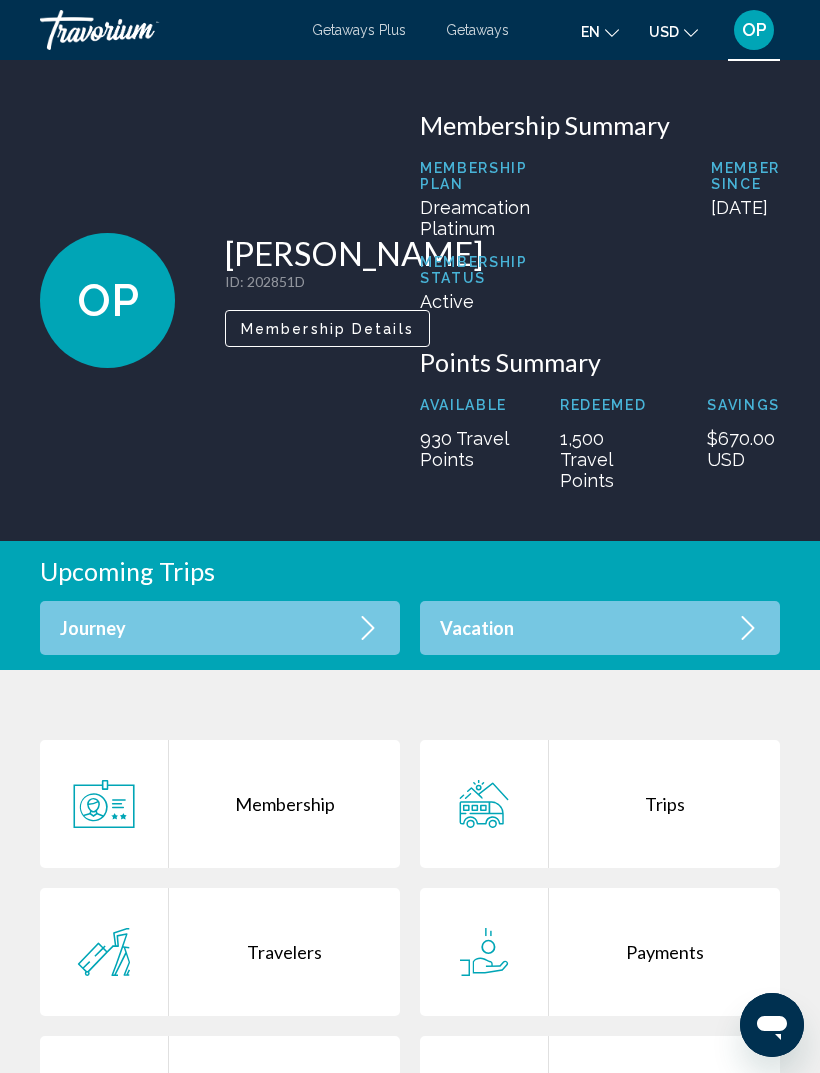 click 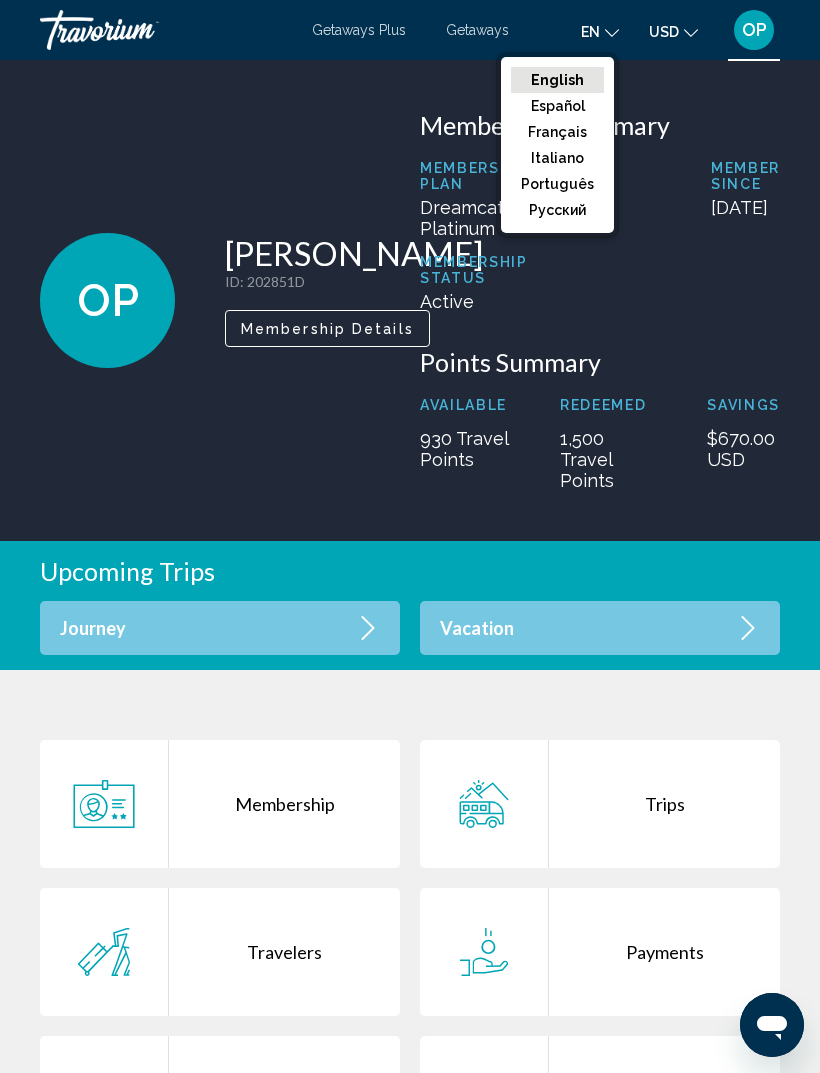 click on "русский" 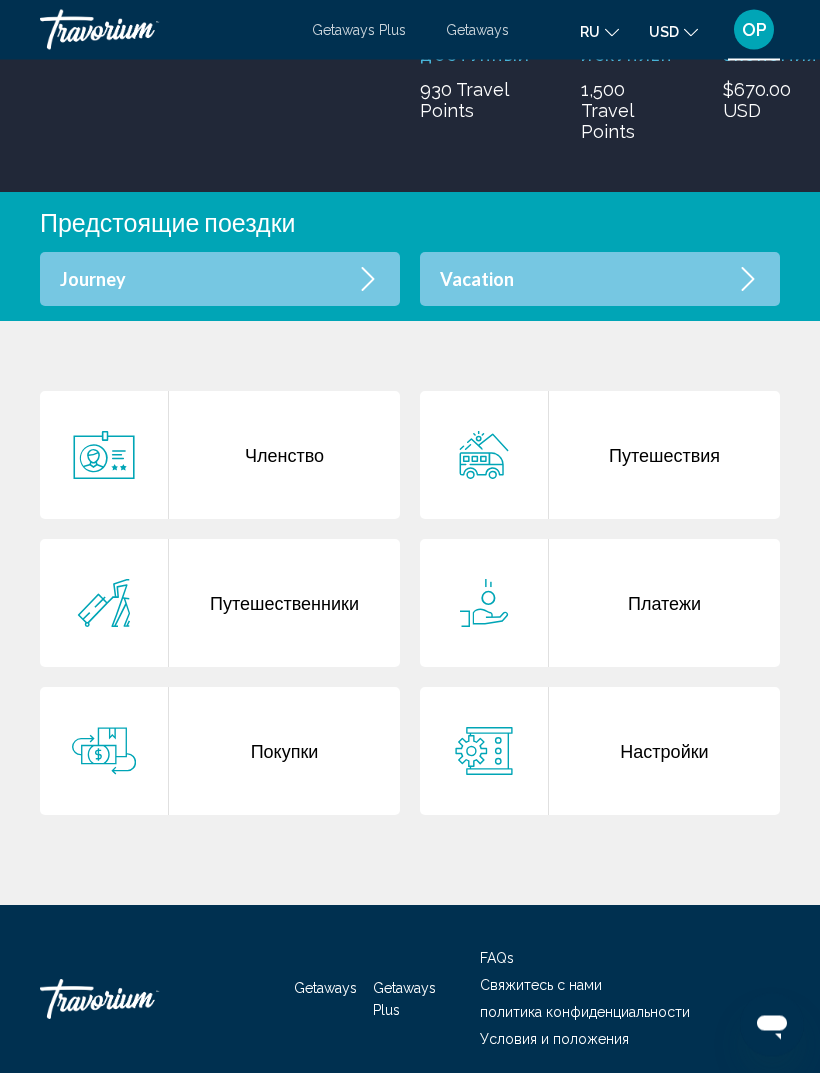 scroll, scrollTop: 392, scrollLeft: 0, axis: vertical 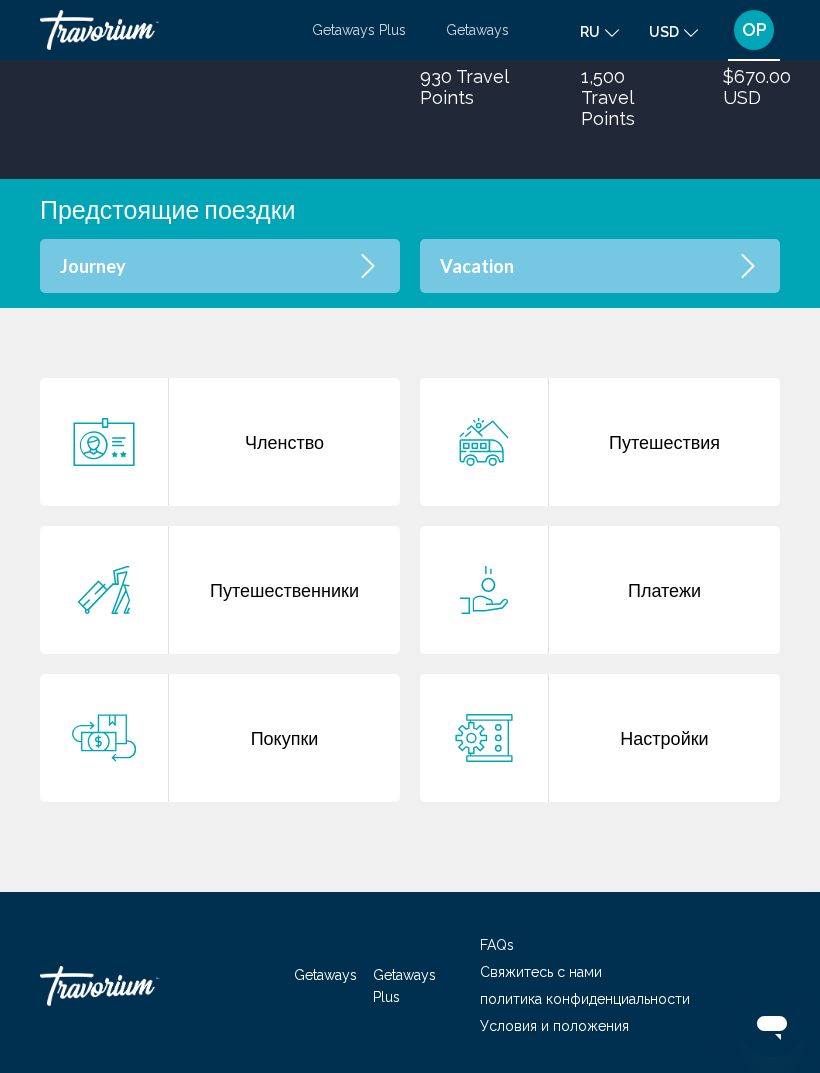 click on "Настройки" at bounding box center (664, 738) 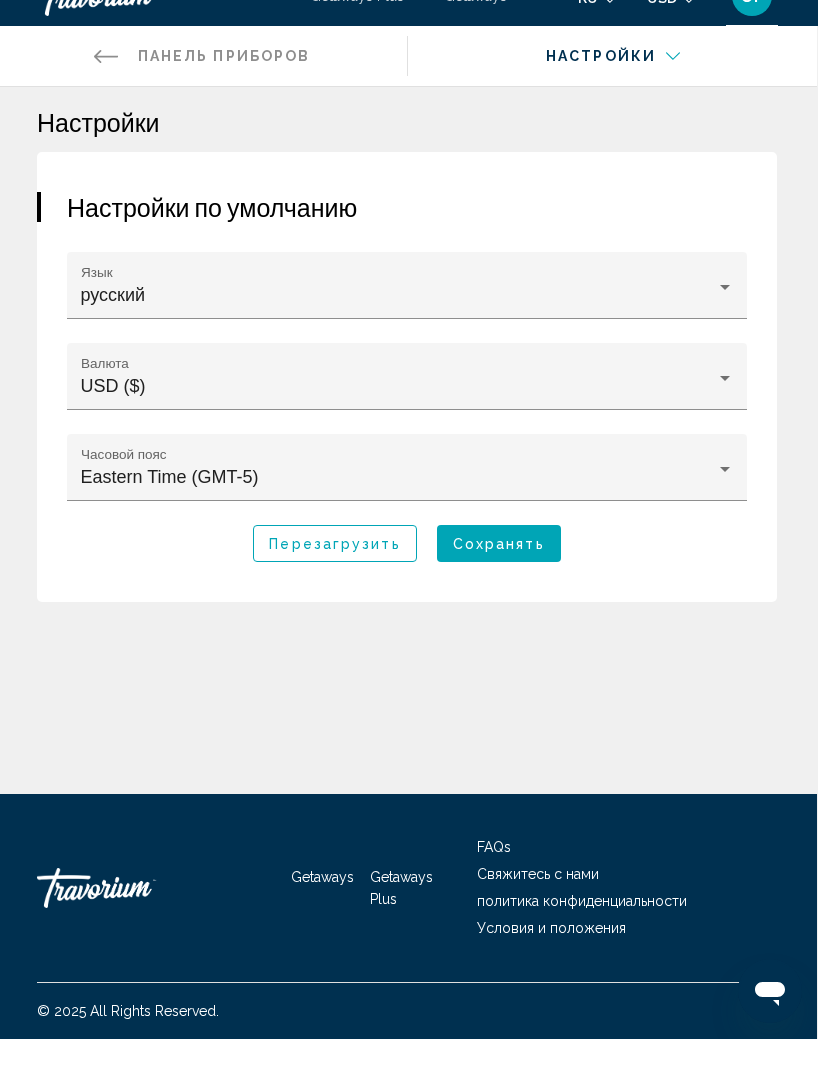 scroll, scrollTop: 0, scrollLeft: 0, axis: both 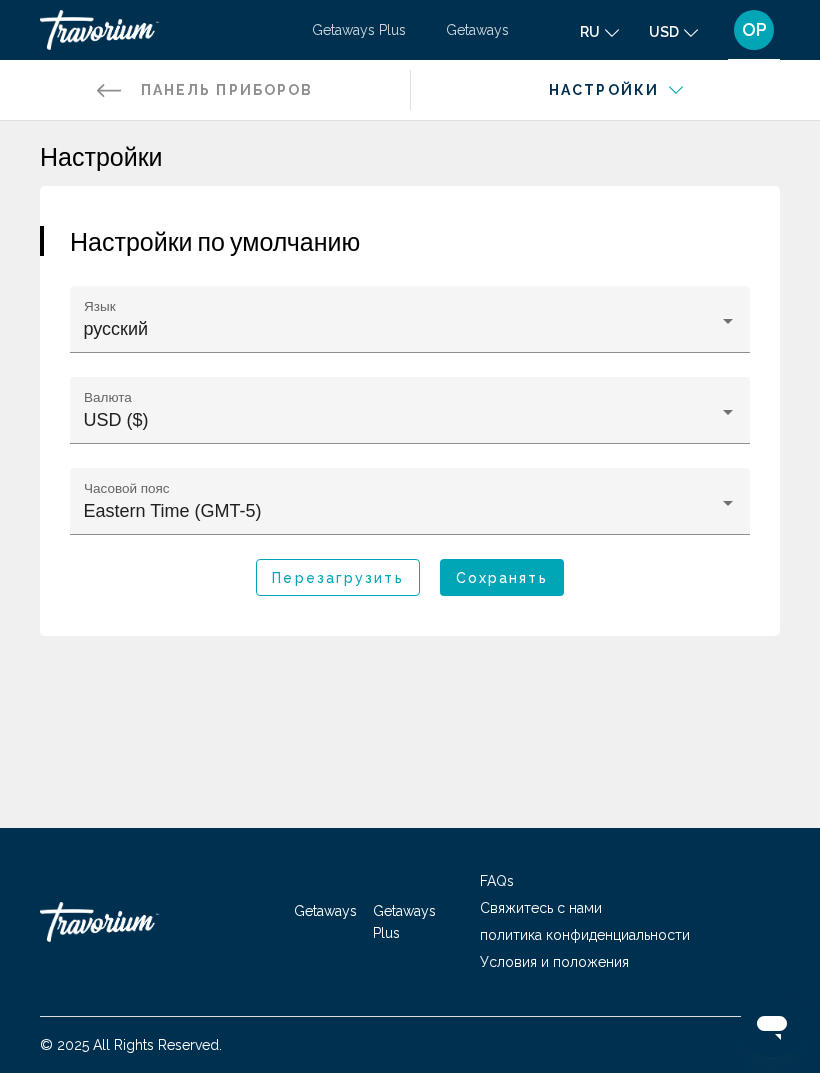 click 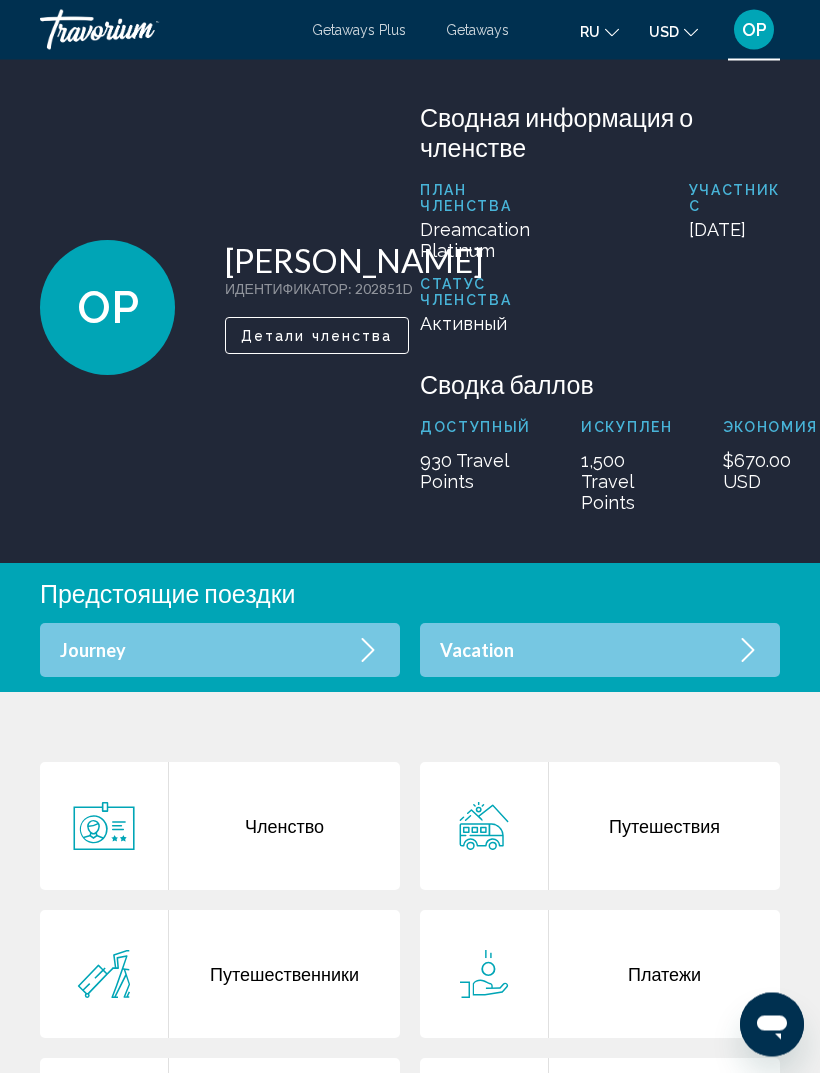 scroll, scrollTop: 0, scrollLeft: 0, axis: both 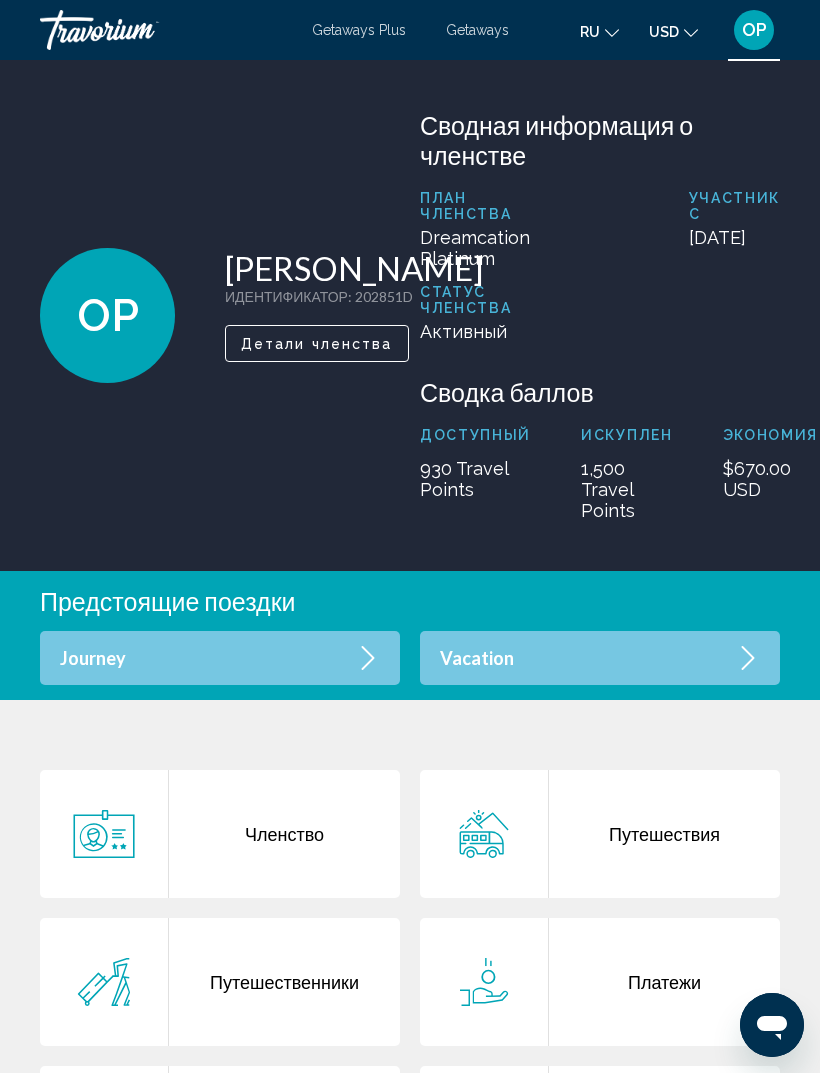 click on "Getaways" at bounding box center [477, 30] 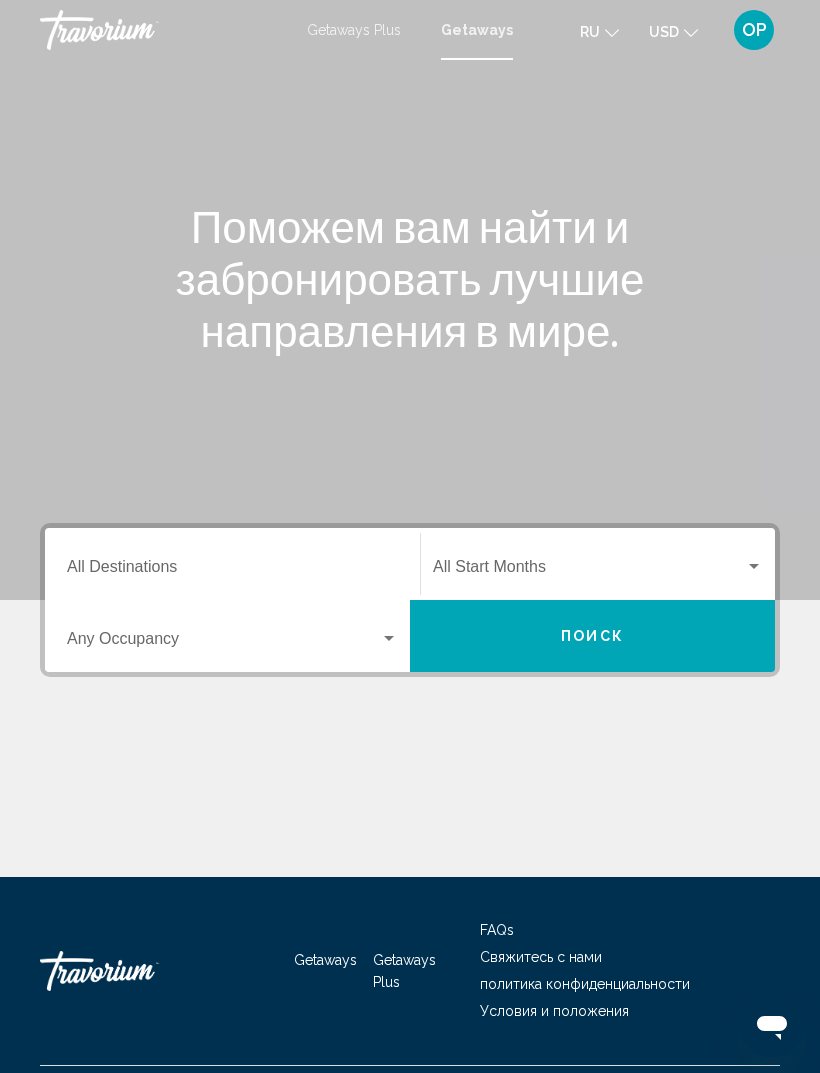 click on "Destination All Destinations" at bounding box center [232, 571] 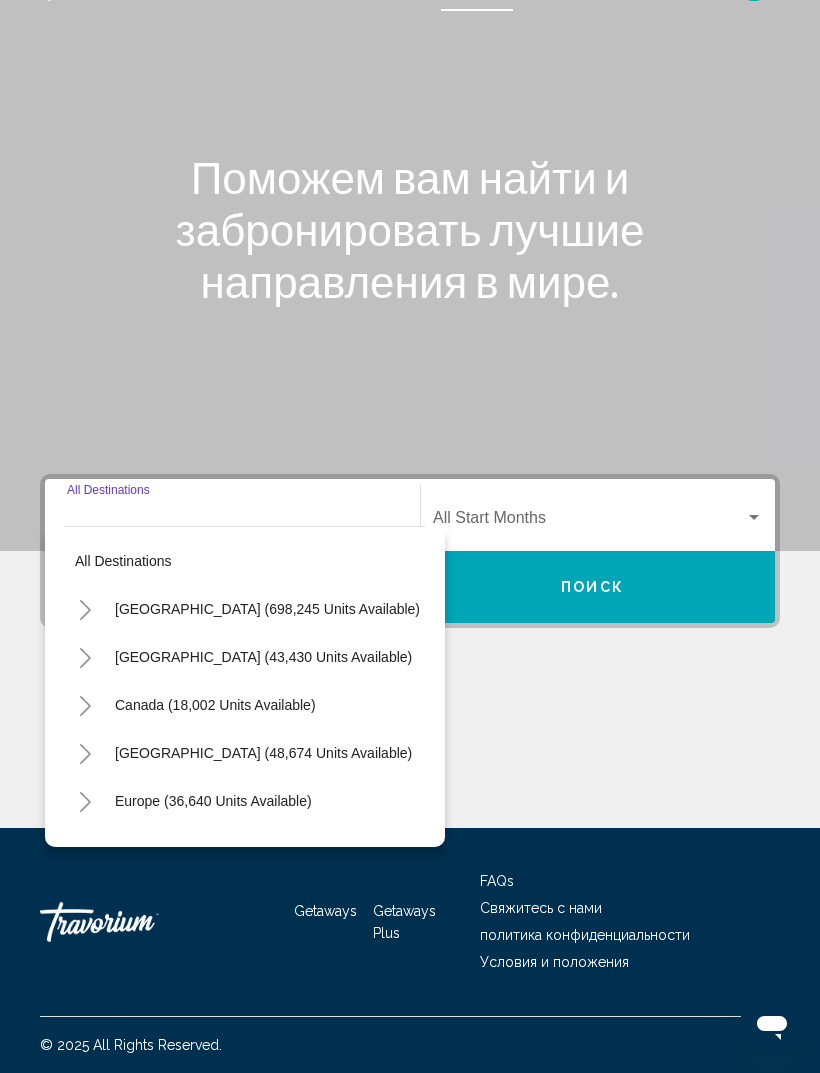 scroll, scrollTop: 64, scrollLeft: 0, axis: vertical 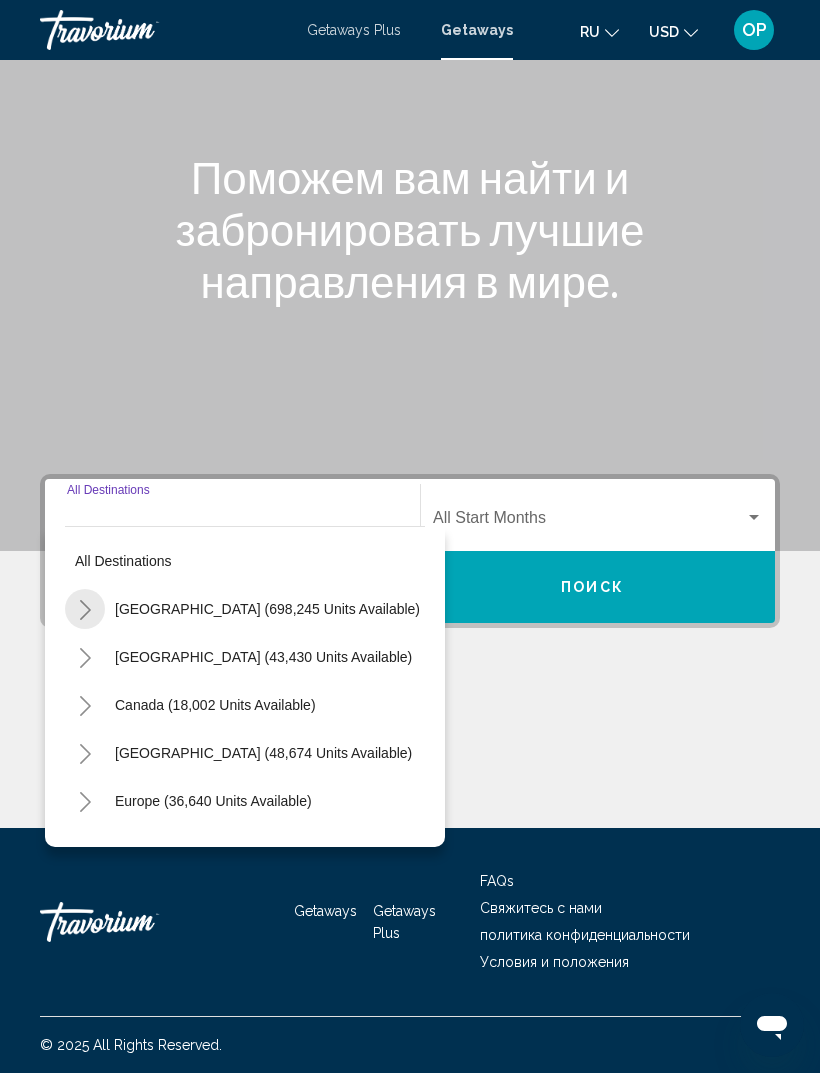 click 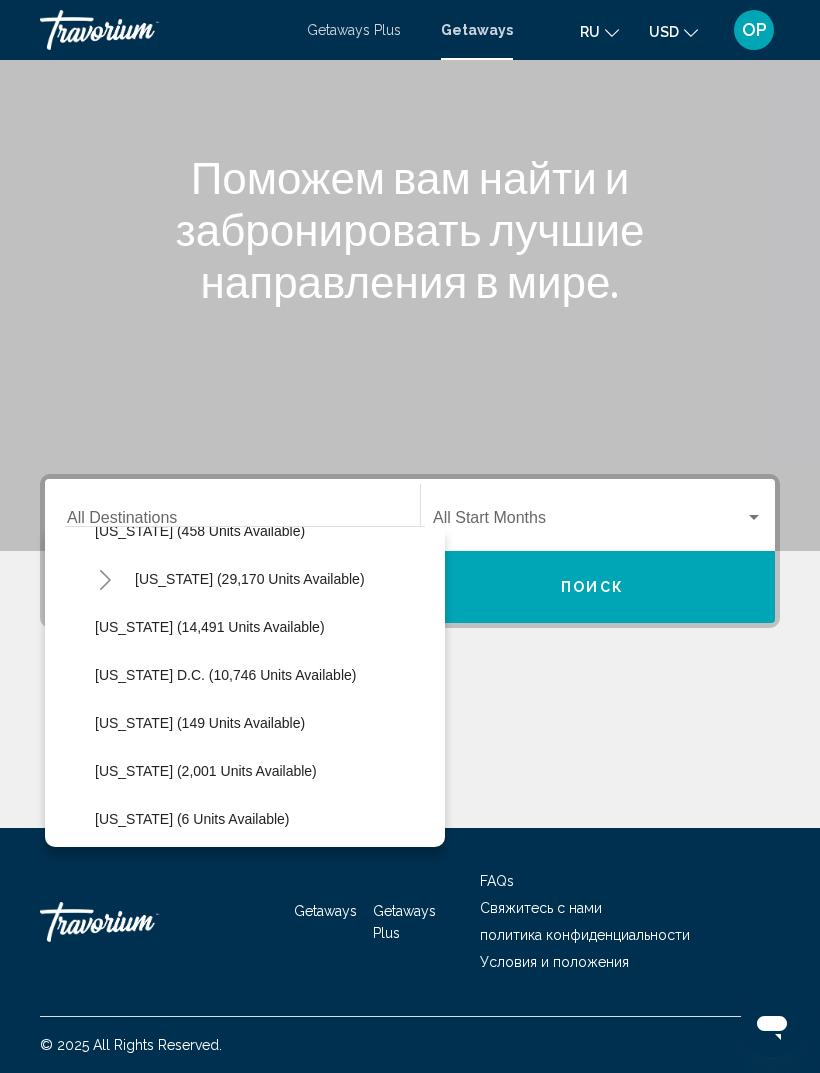 scroll, scrollTop: 1949, scrollLeft: 0, axis: vertical 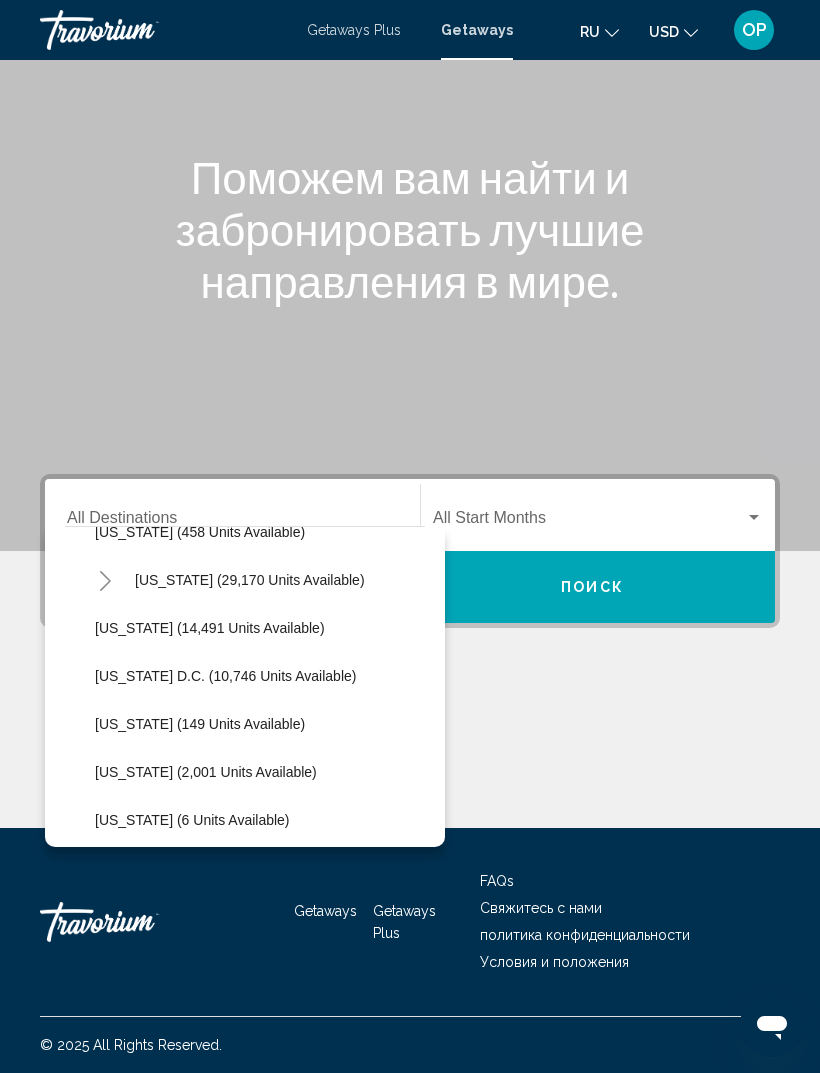 click on "Washington D.C. (10,746 units available)" 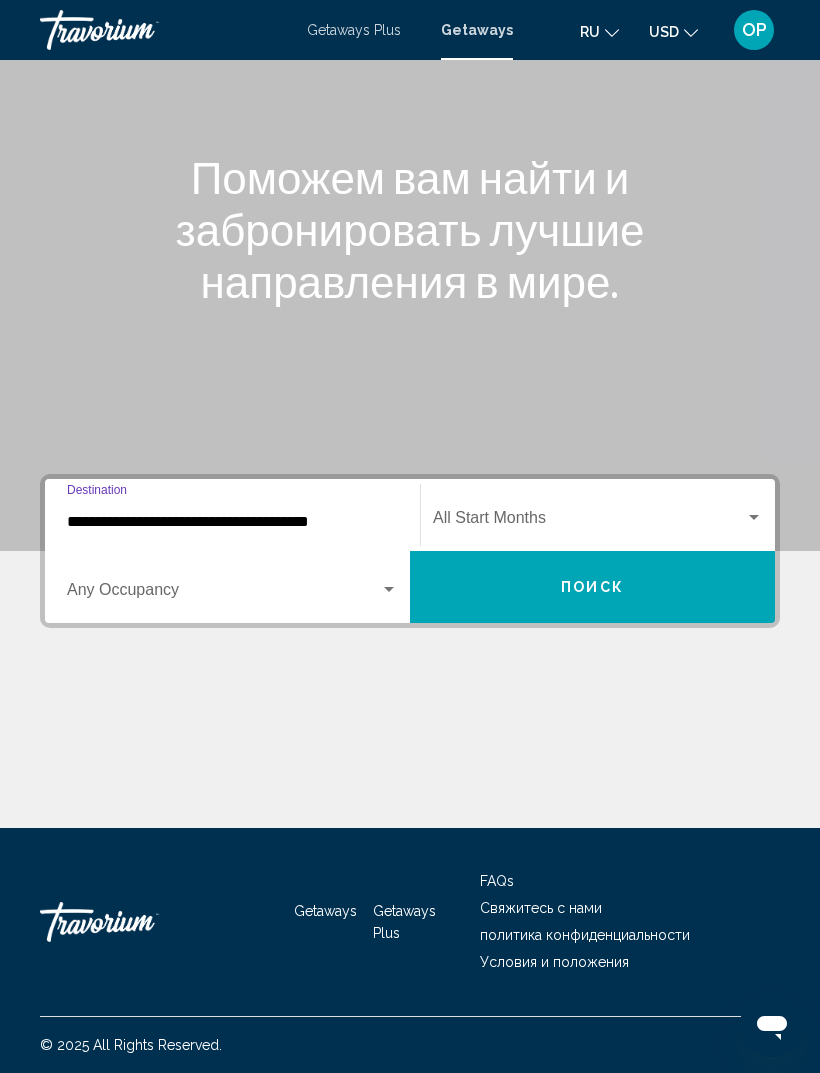 click at bounding box center [223, 594] 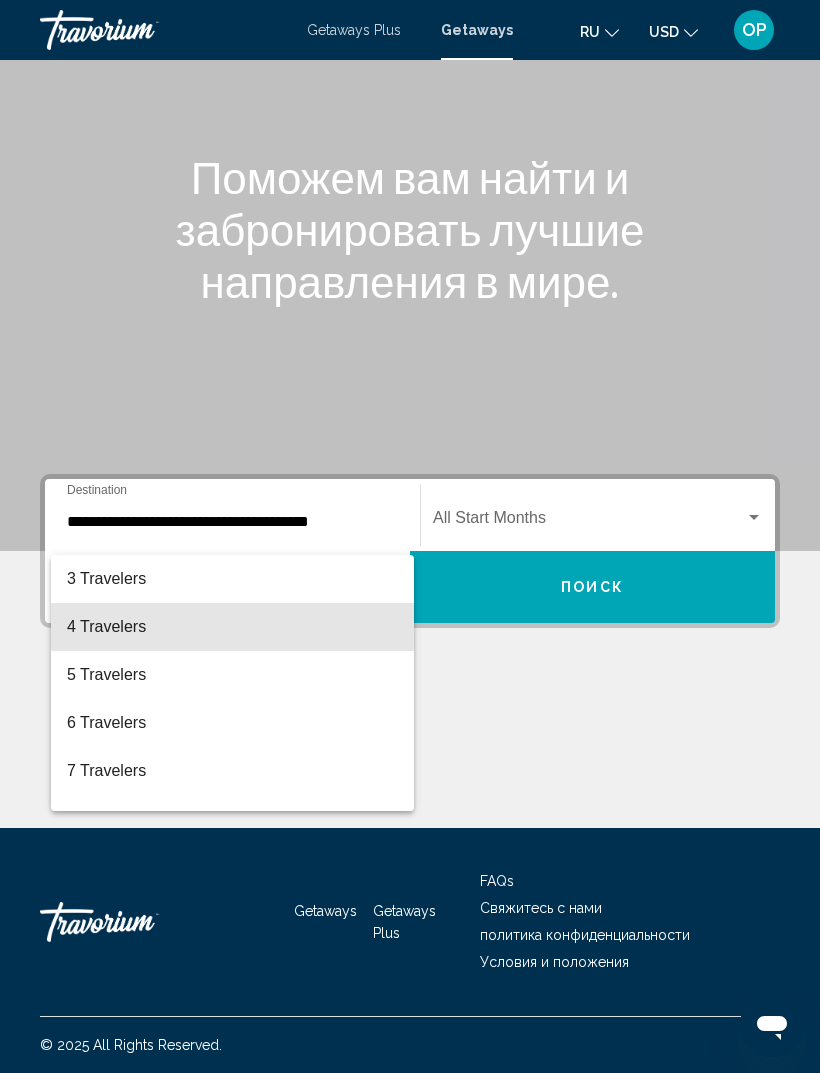 scroll, scrollTop: 99, scrollLeft: 0, axis: vertical 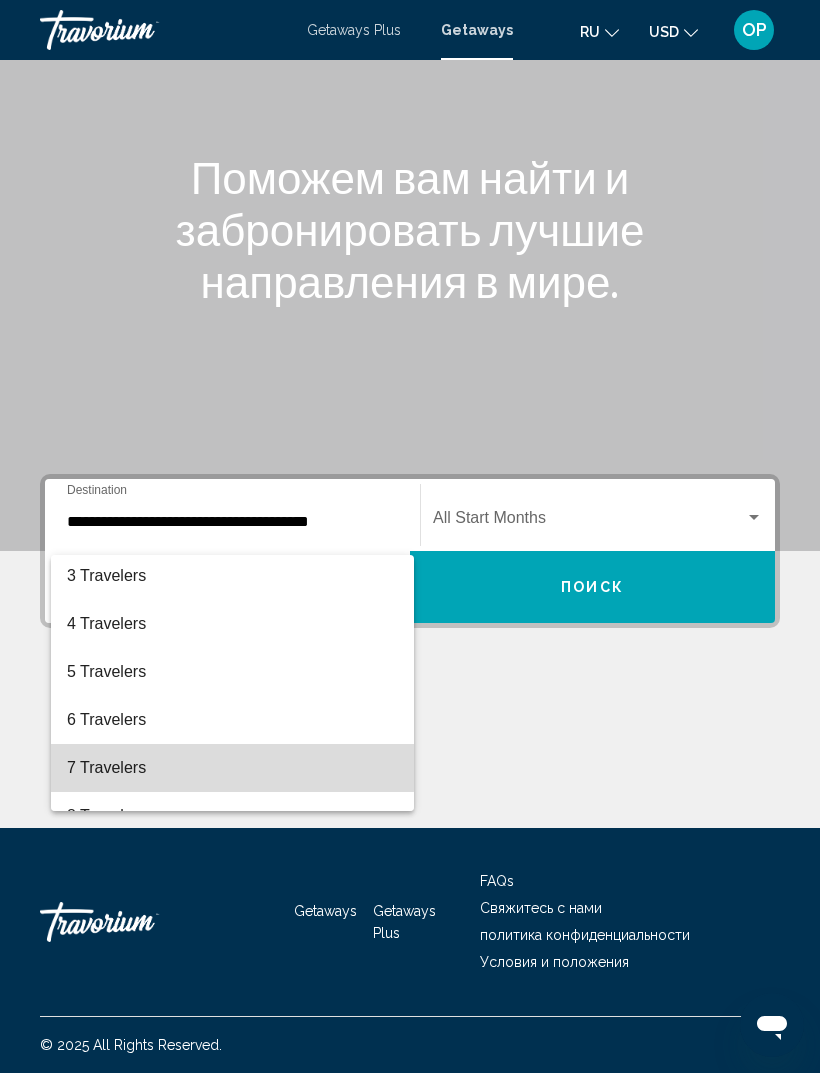 click on "7 Travelers" at bounding box center (232, 768) 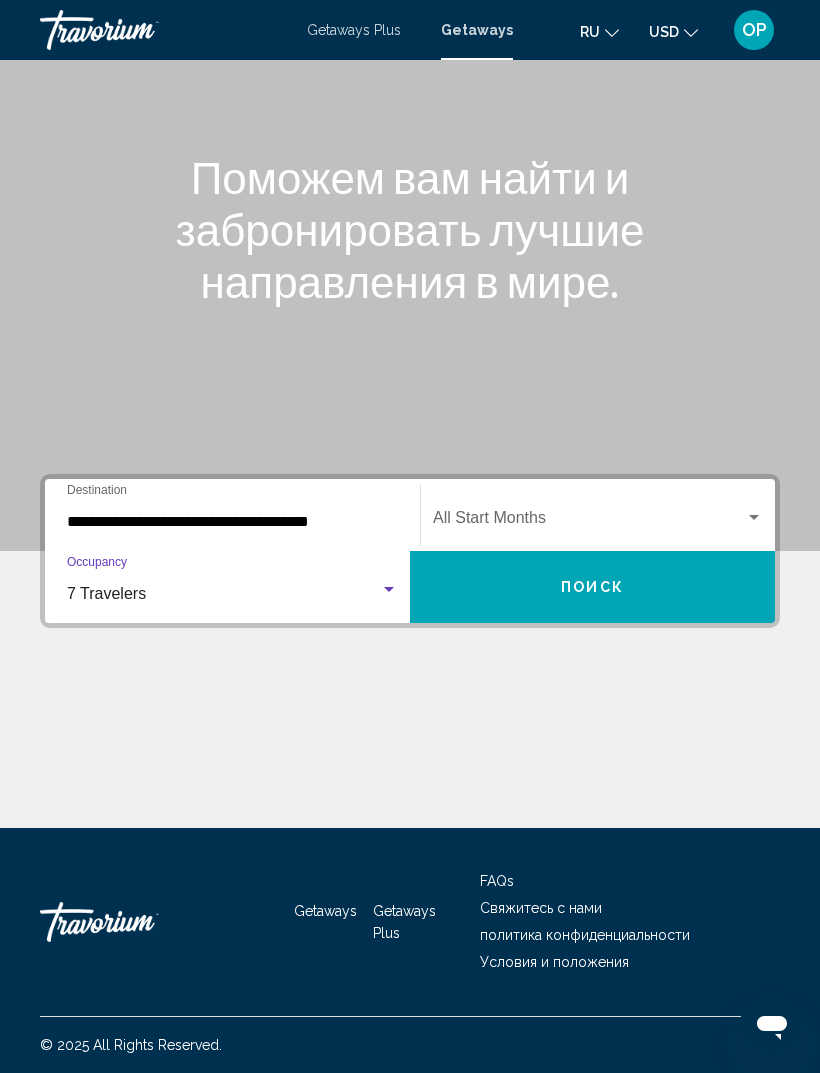 click at bounding box center (754, 517) 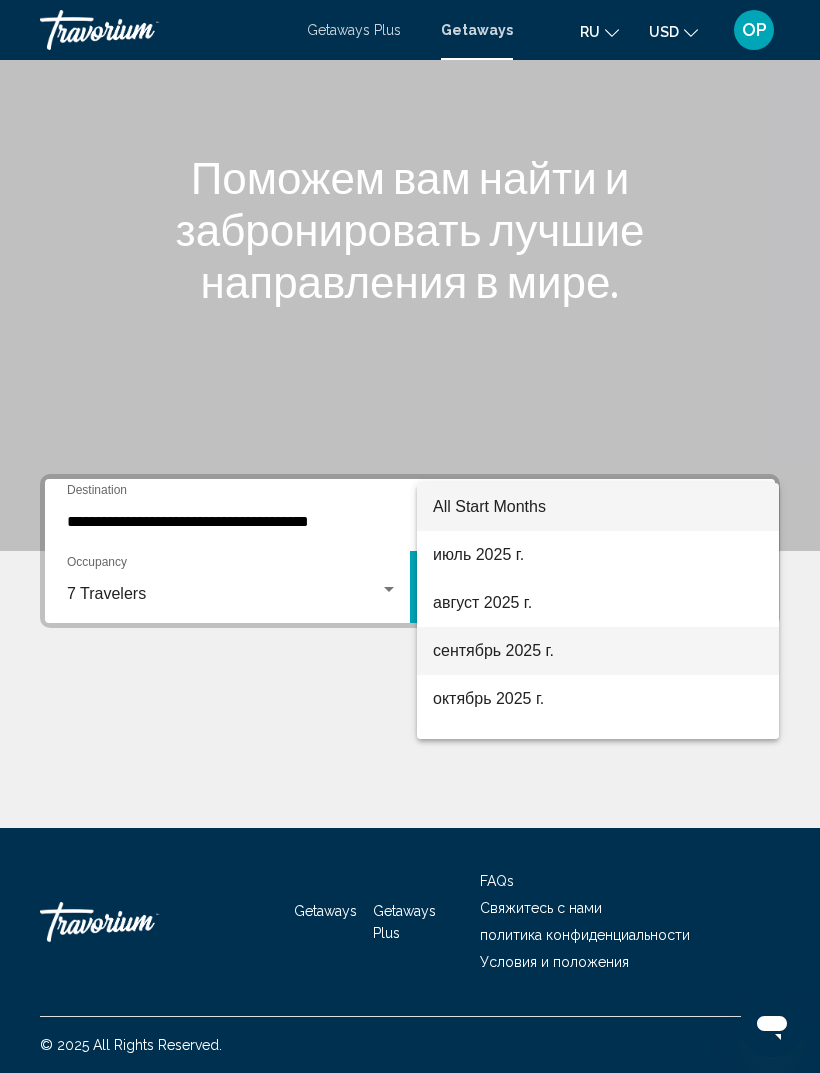 click on "сентябрь 2025 г." at bounding box center [598, 651] 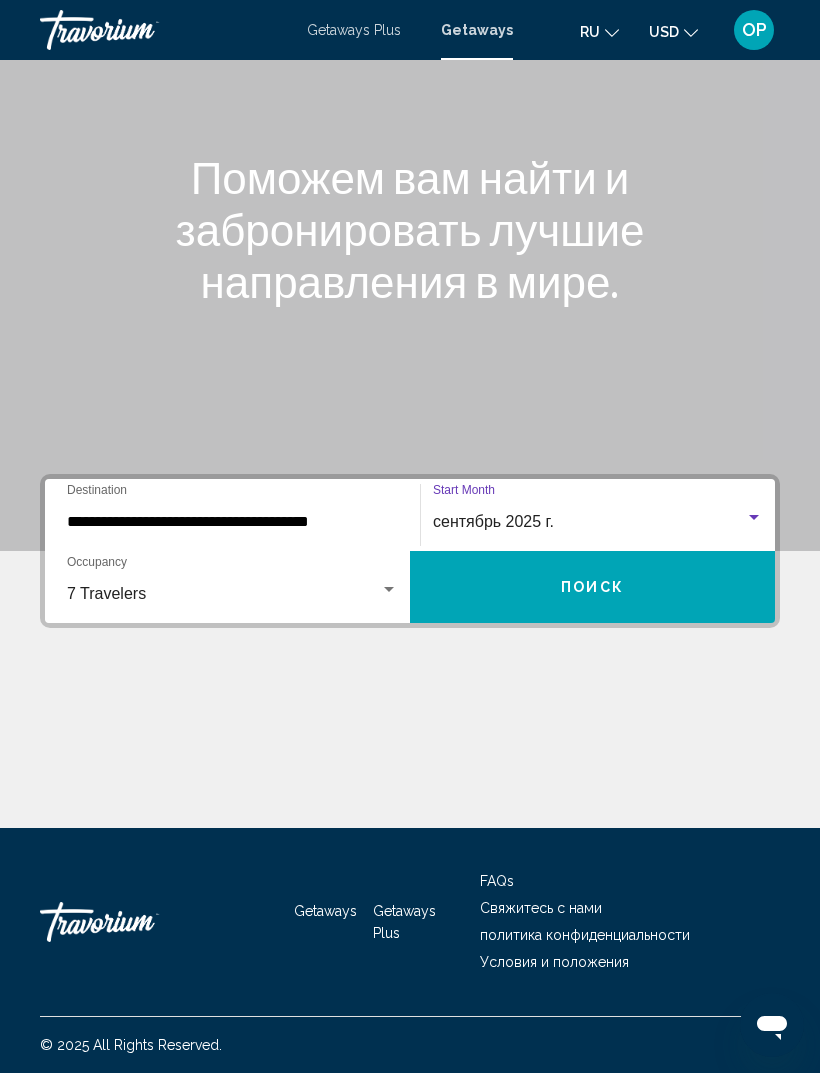 click on "Поиск" at bounding box center (592, 588) 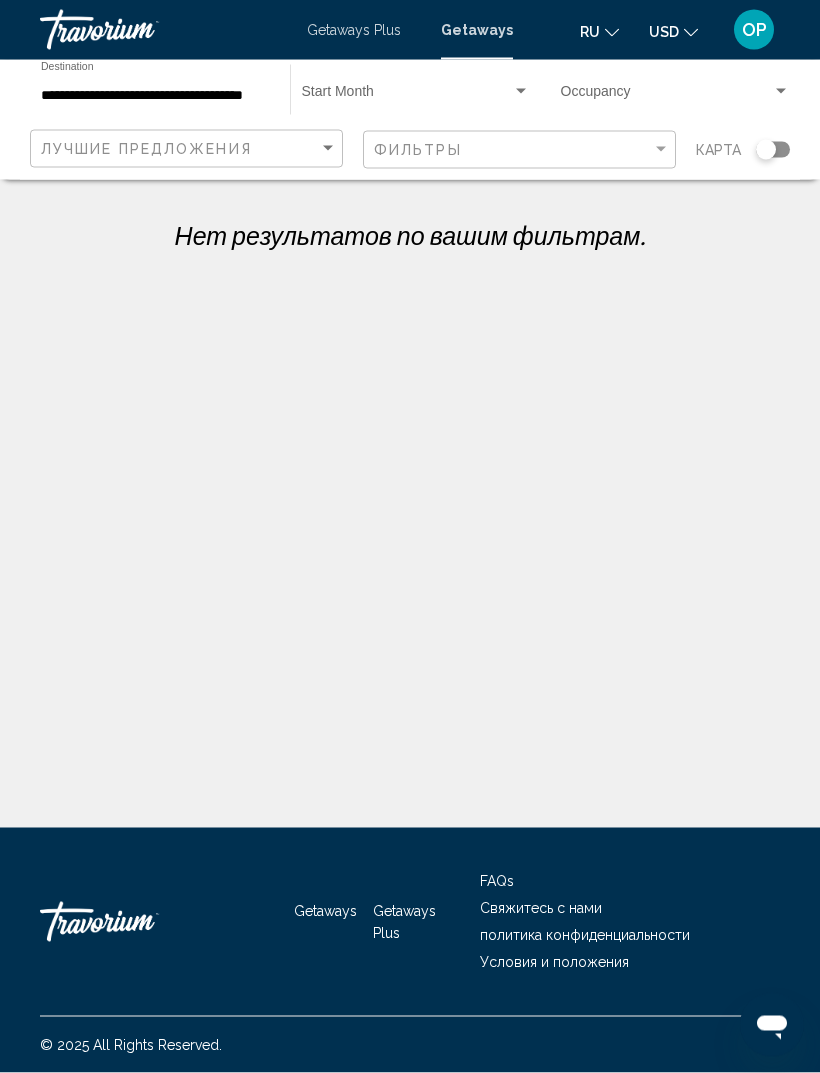 scroll, scrollTop: 0, scrollLeft: 0, axis: both 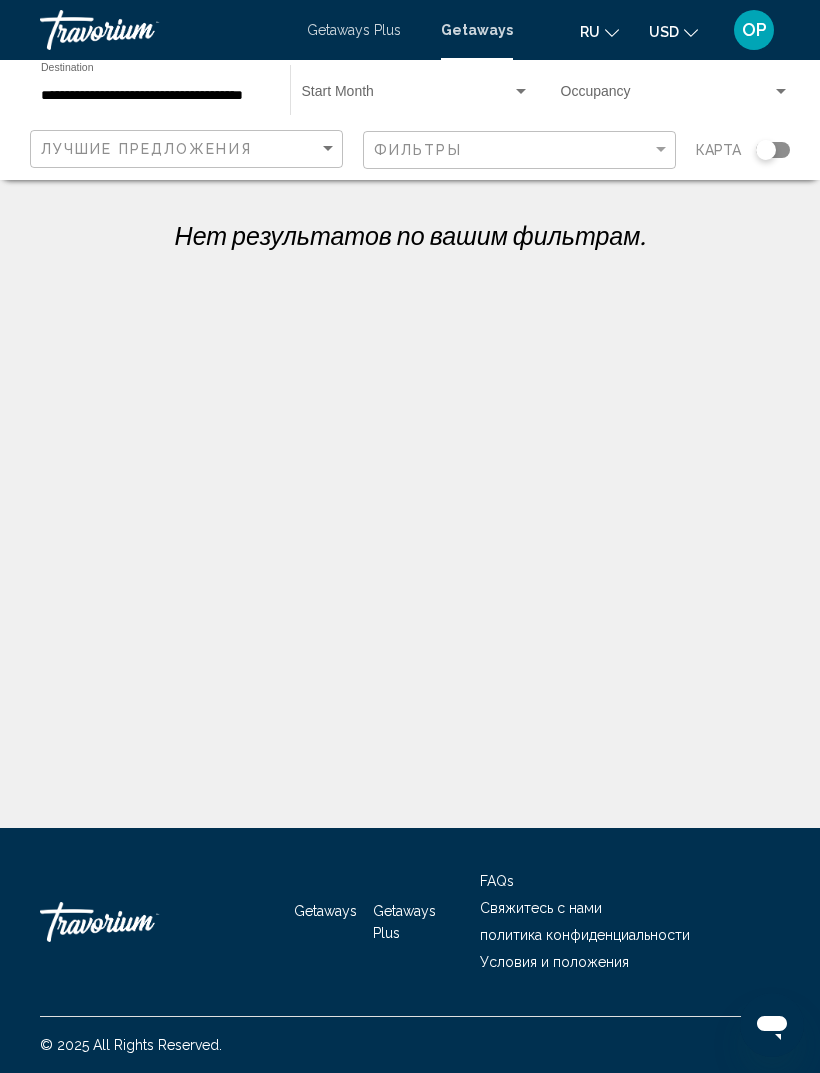 click on "**********" at bounding box center [155, 96] 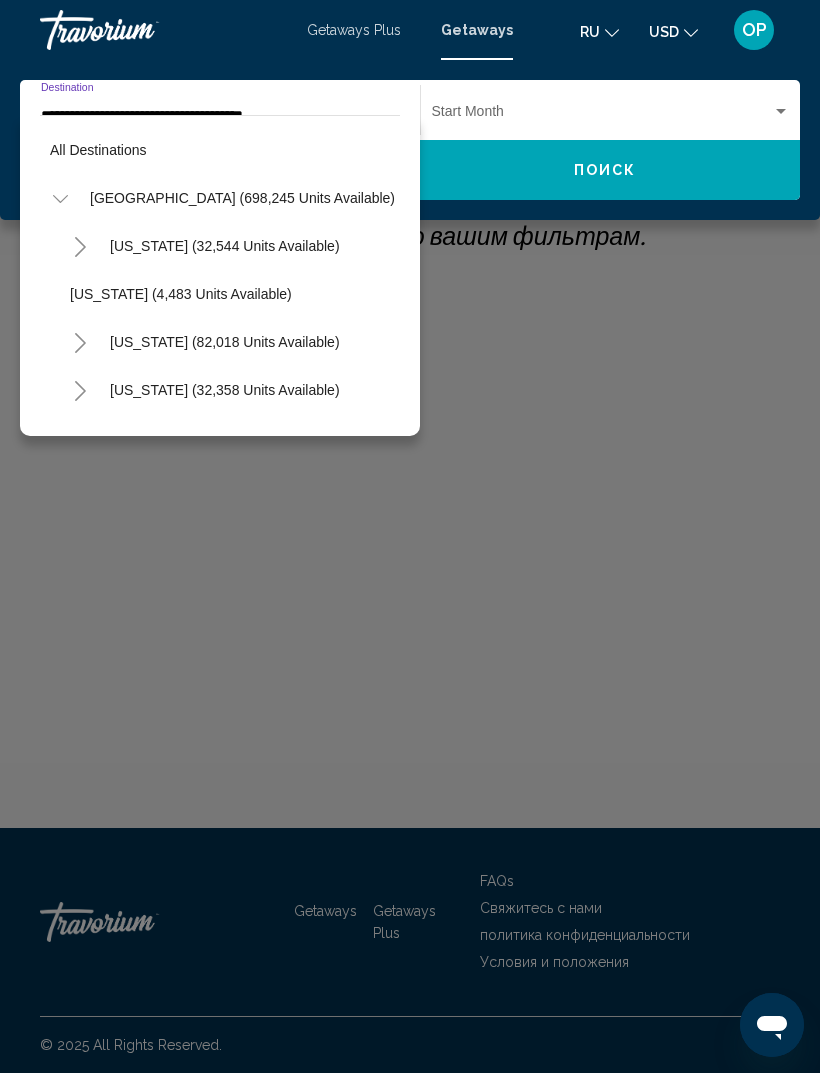 scroll, scrollTop: 1943, scrollLeft: 0, axis: vertical 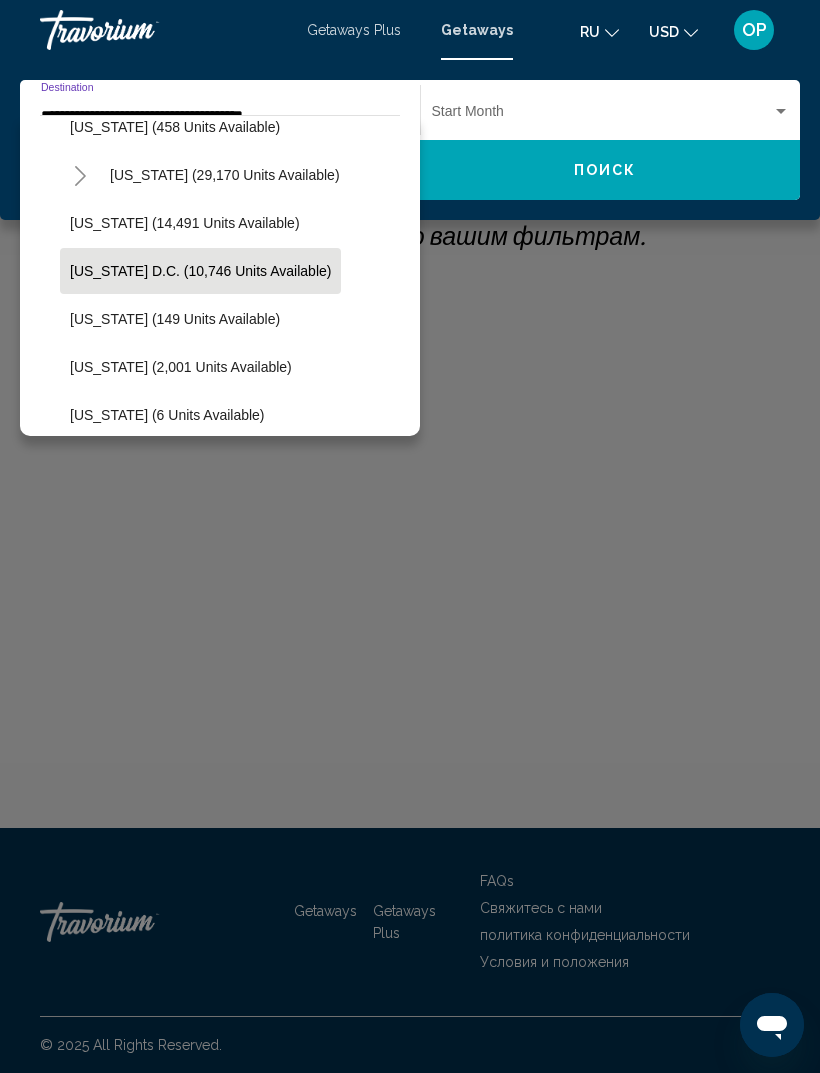click on "Washington (14,491 units available)" 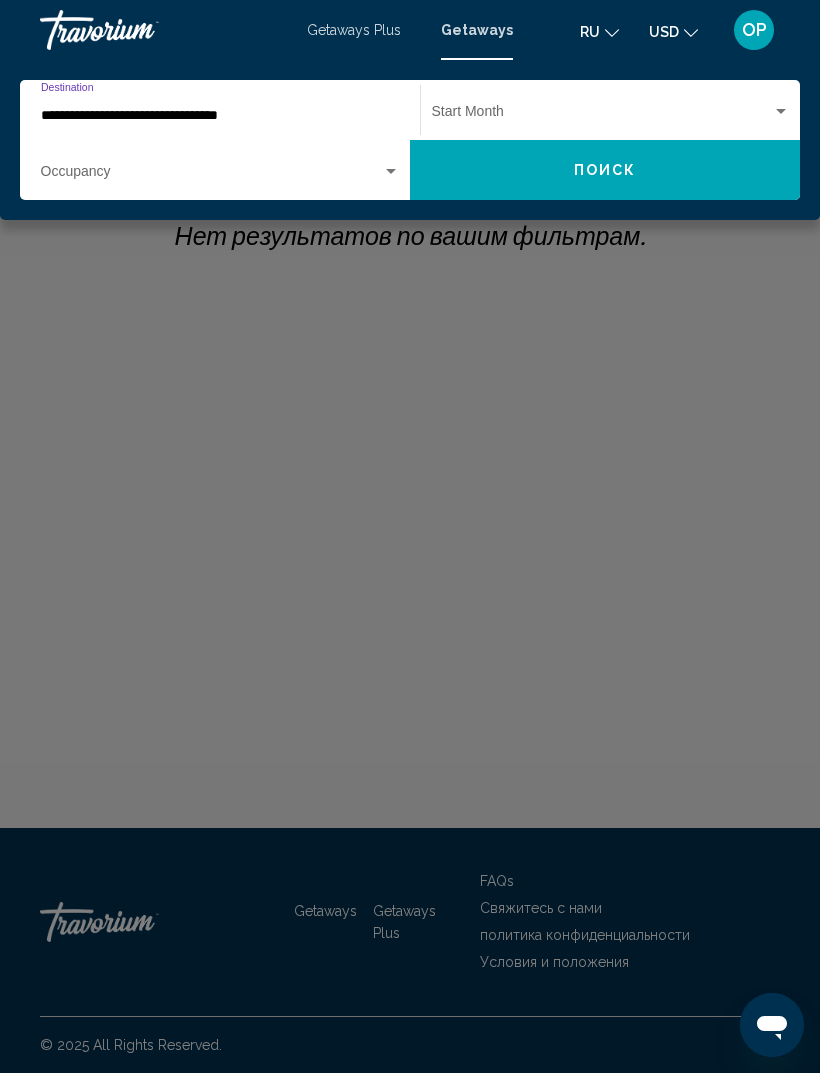 click at bounding box center [391, 172] 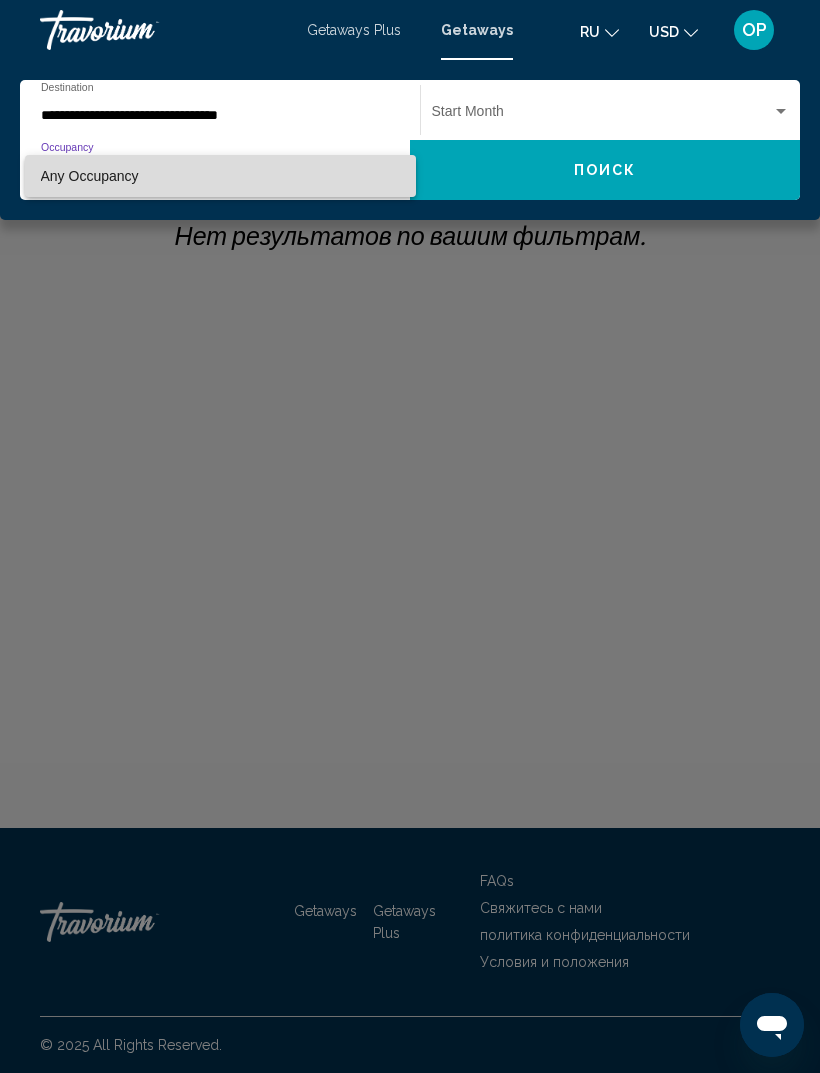 click on "Any Occupancy" at bounding box center (220, 176) 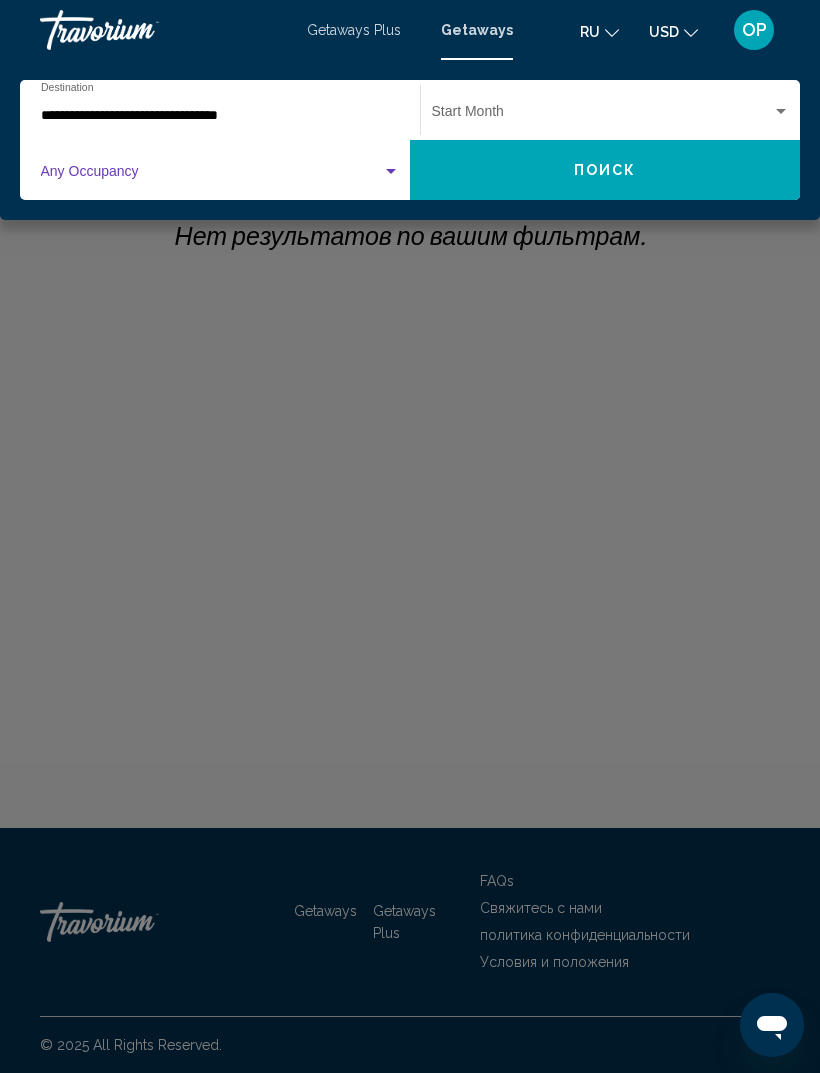 click at bounding box center (211, 176) 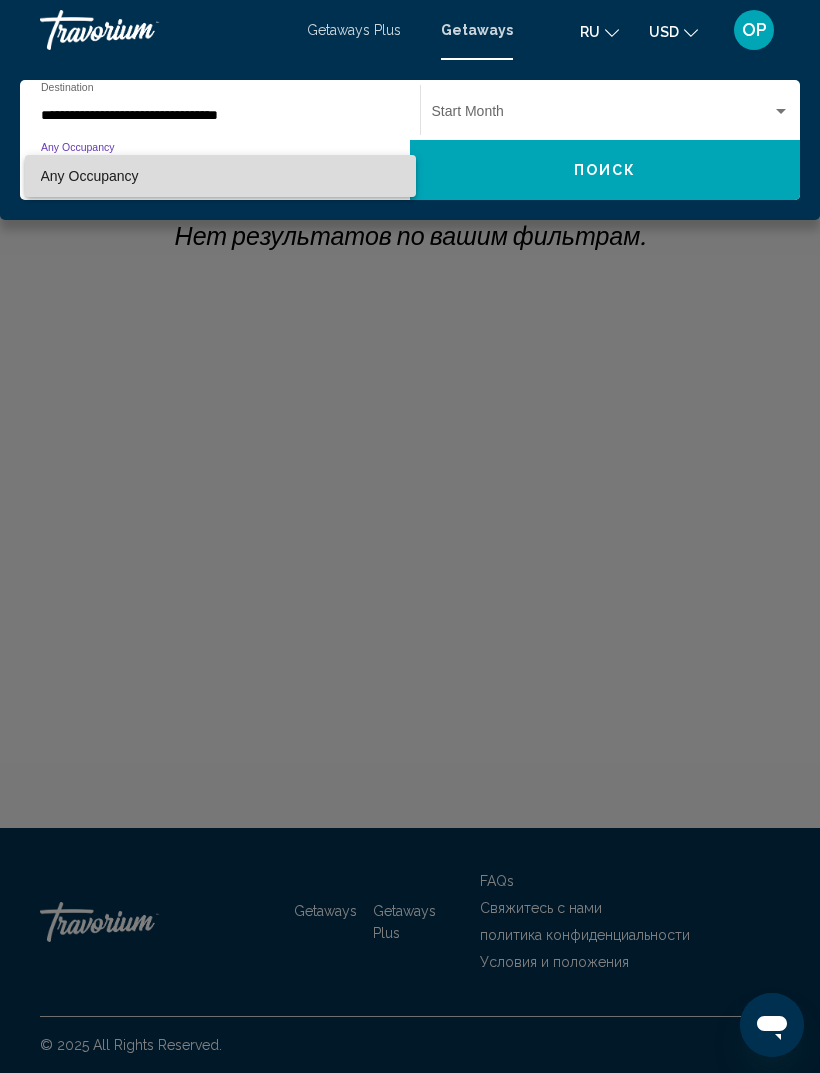 click on "Any Occupancy" at bounding box center [220, 176] 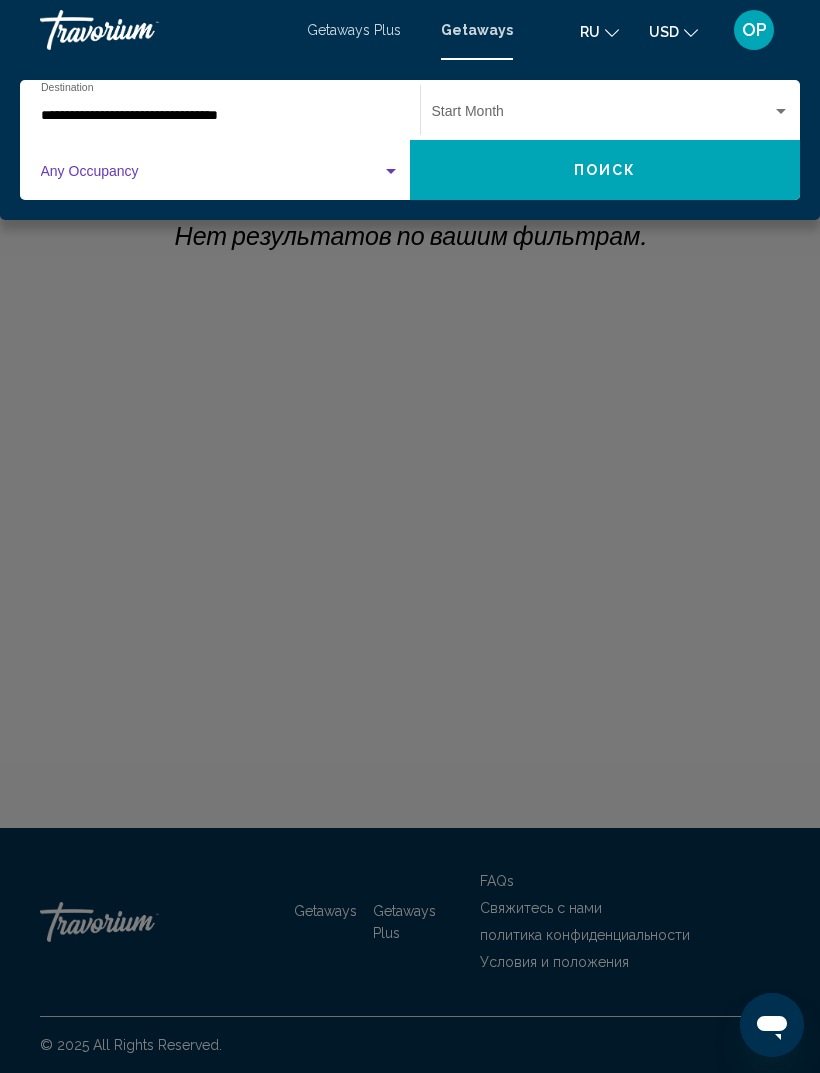 click on "Поиск" 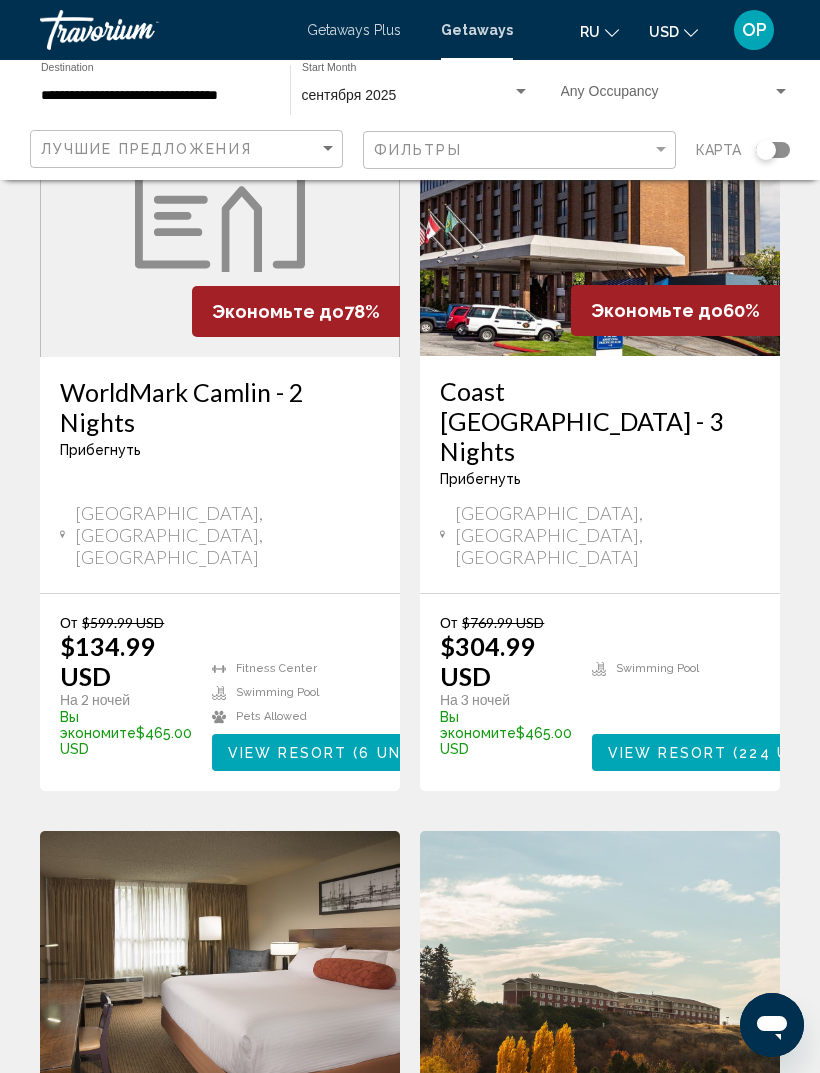 scroll, scrollTop: 0, scrollLeft: 0, axis: both 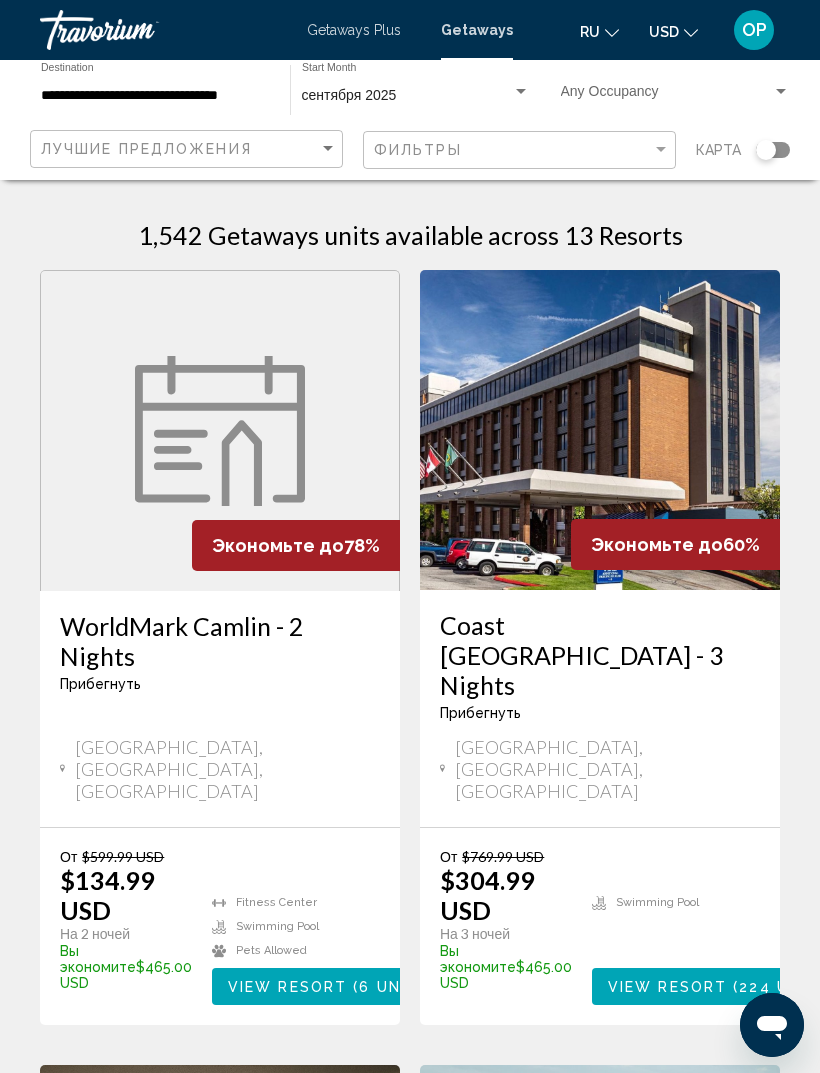 click on "Getaways Plus" at bounding box center [354, 30] 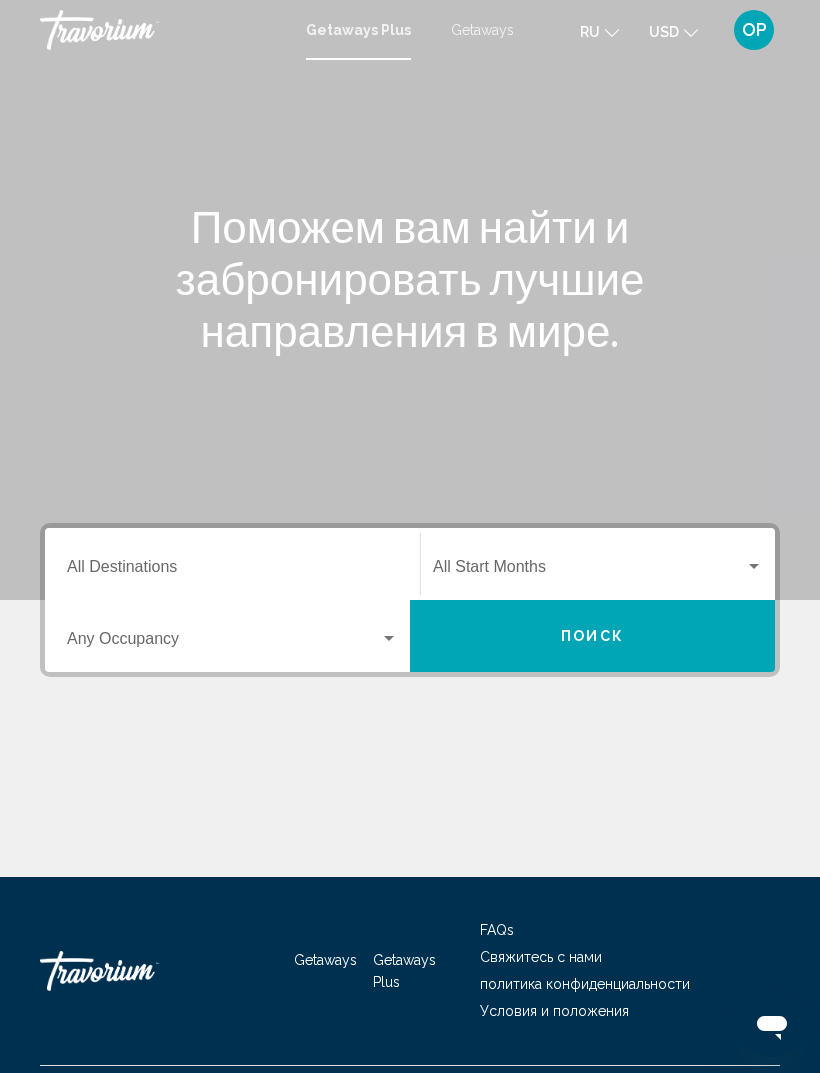 click on "Destination All Destinations" at bounding box center [232, 571] 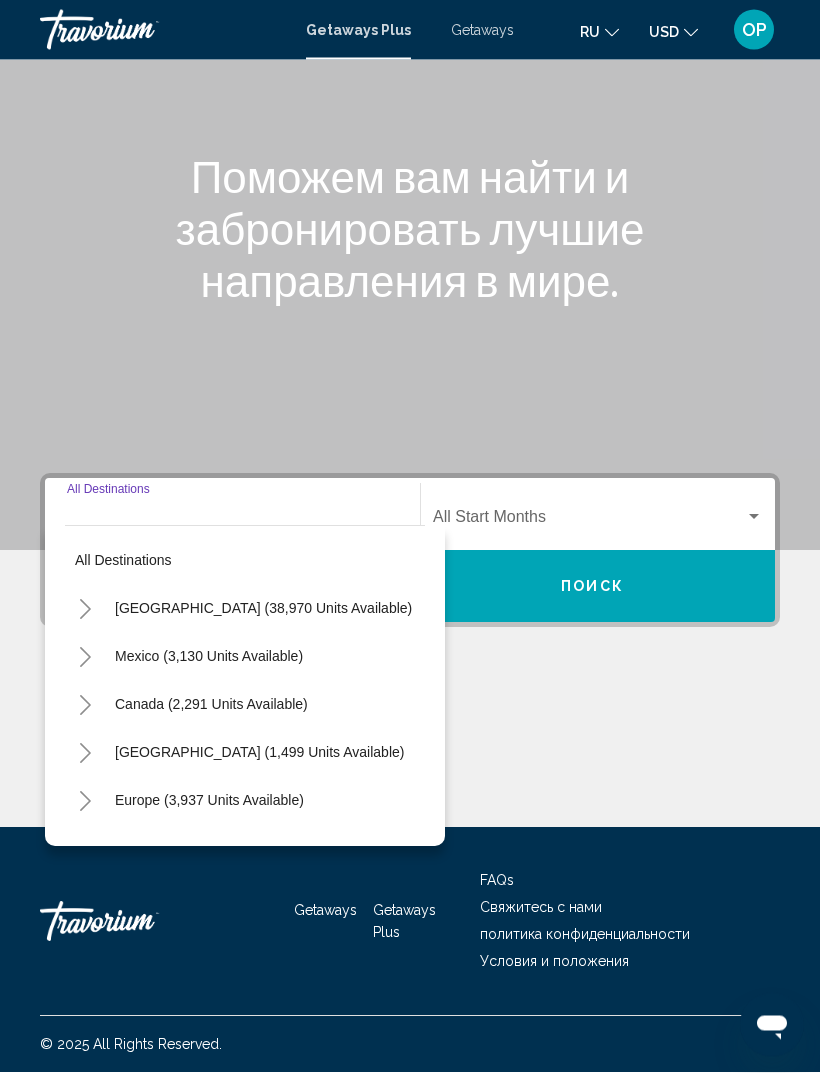 scroll, scrollTop: 64, scrollLeft: 0, axis: vertical 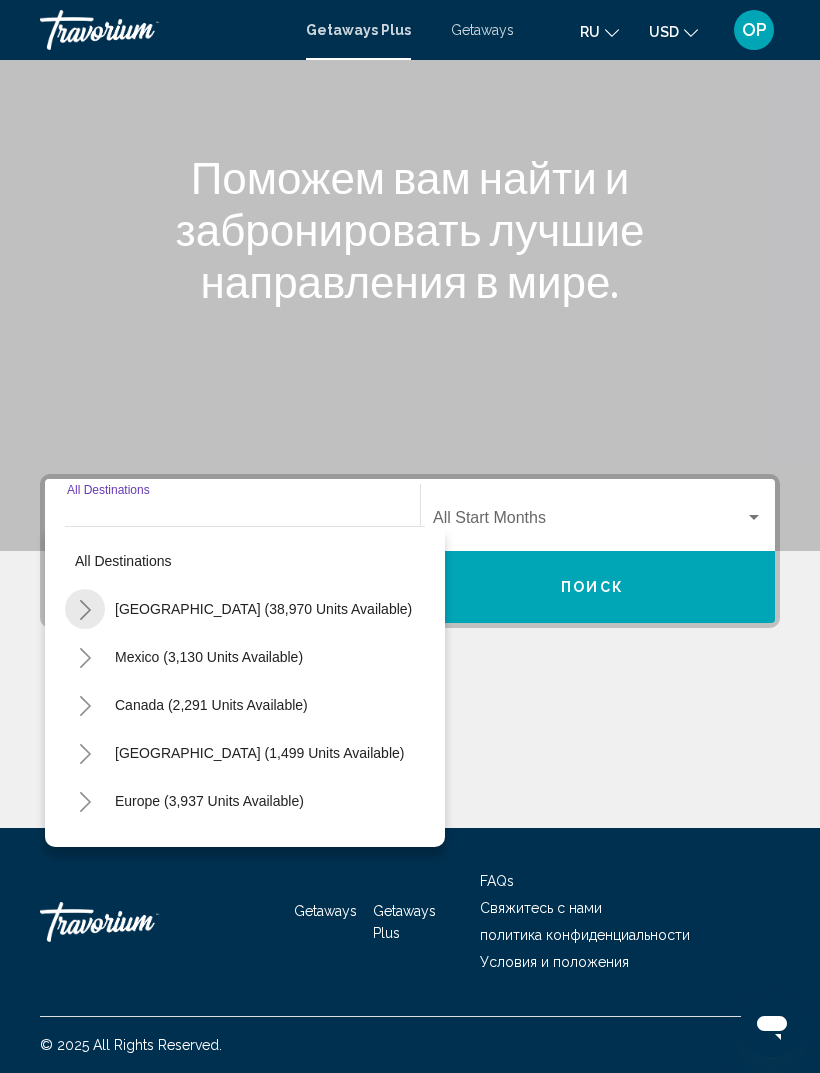 click 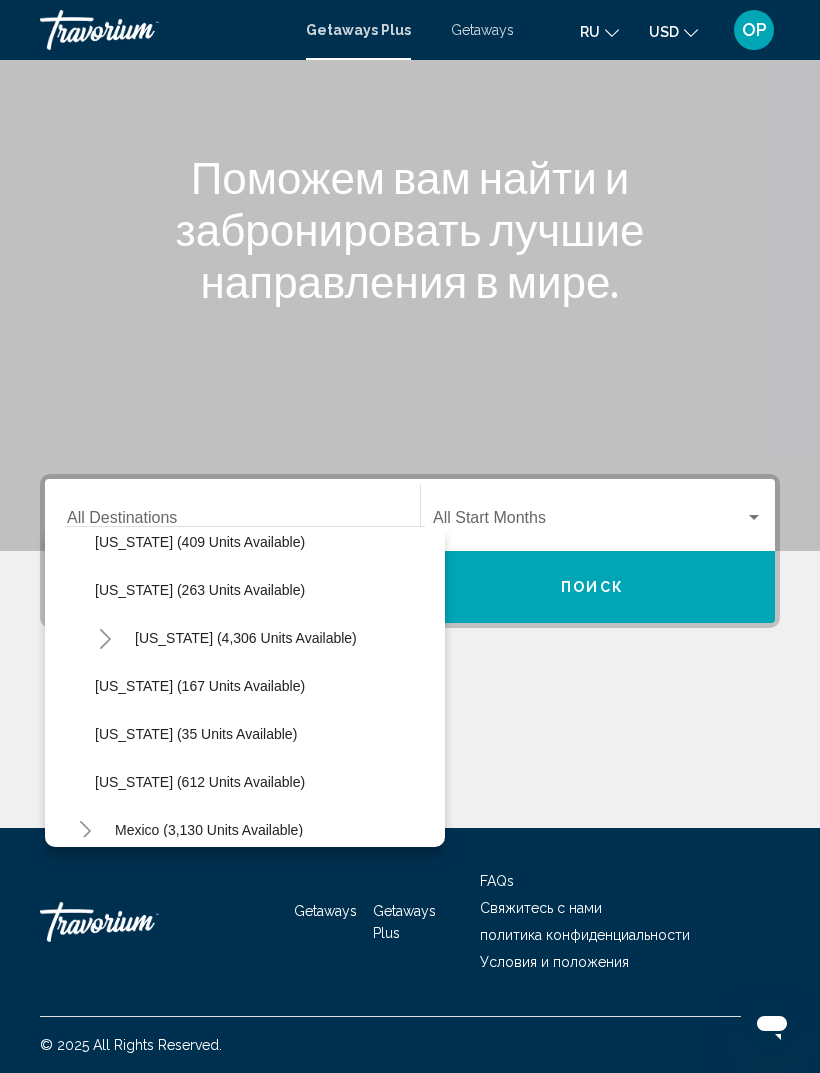 scroll, scrollTop: 1603, scrollLeft: 0, axis: vertical 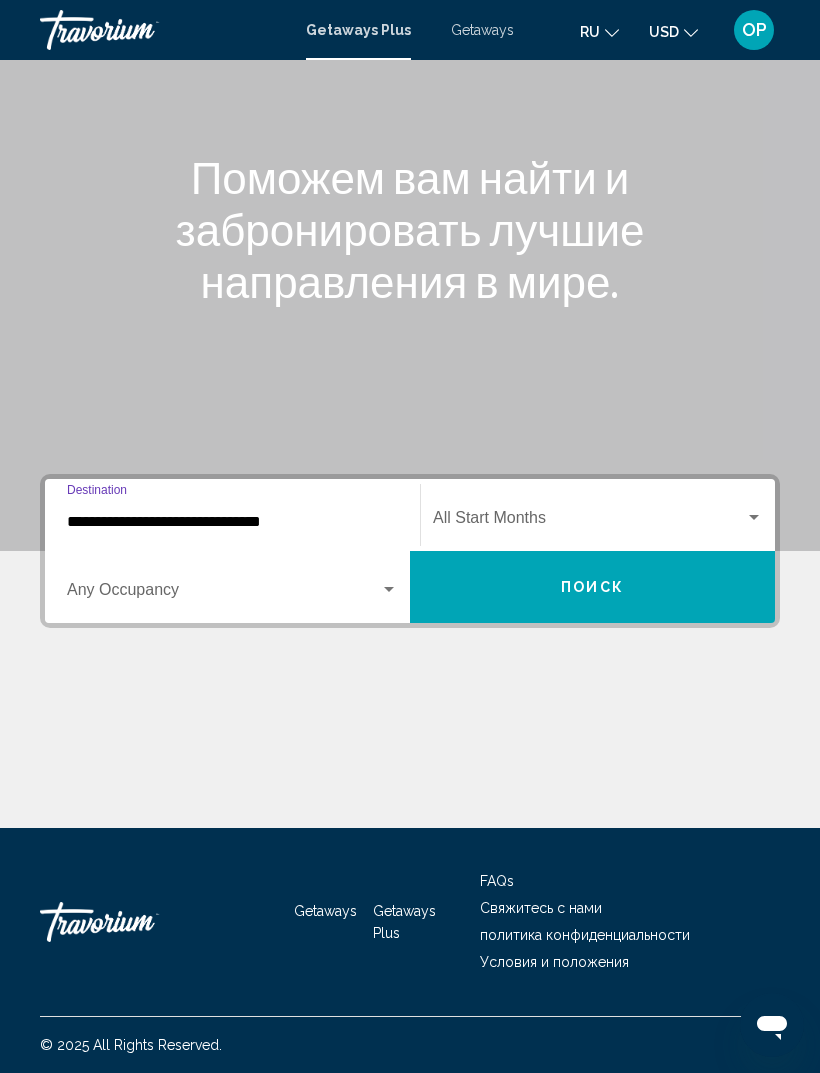click at bounding box center [223, 594] 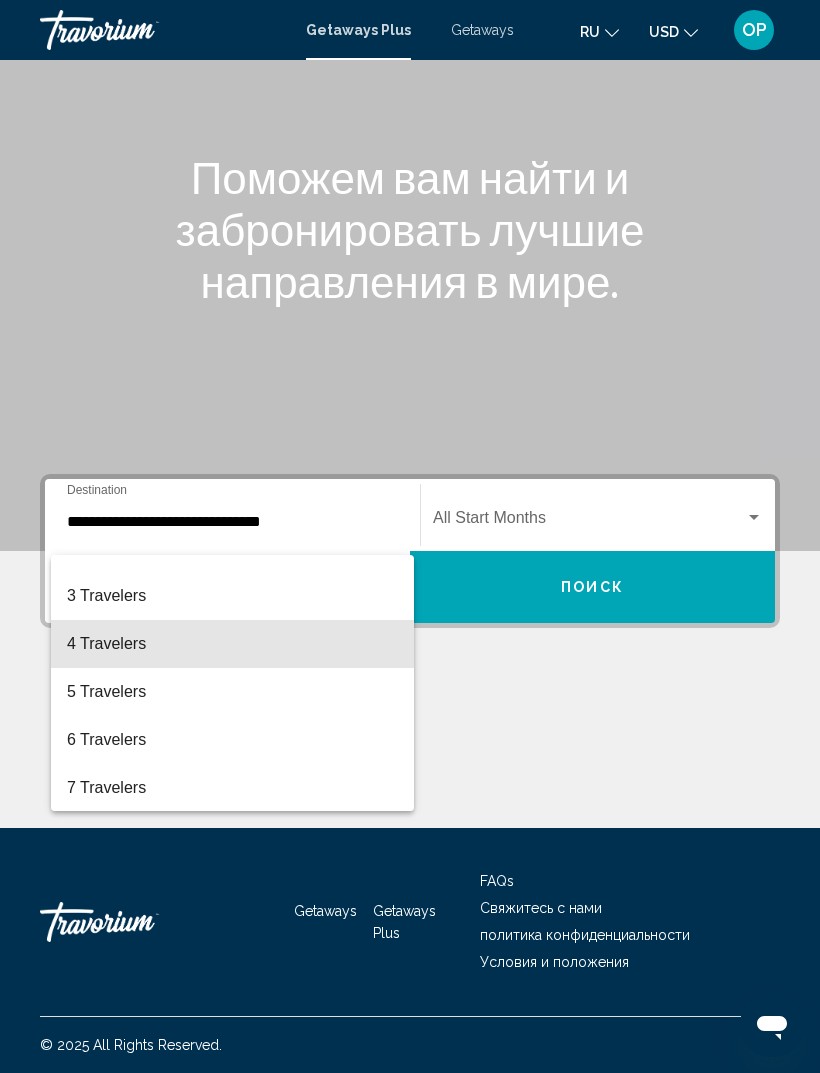 scroll, scrollTop: 87, scrollLeft: 0, axis: vertical 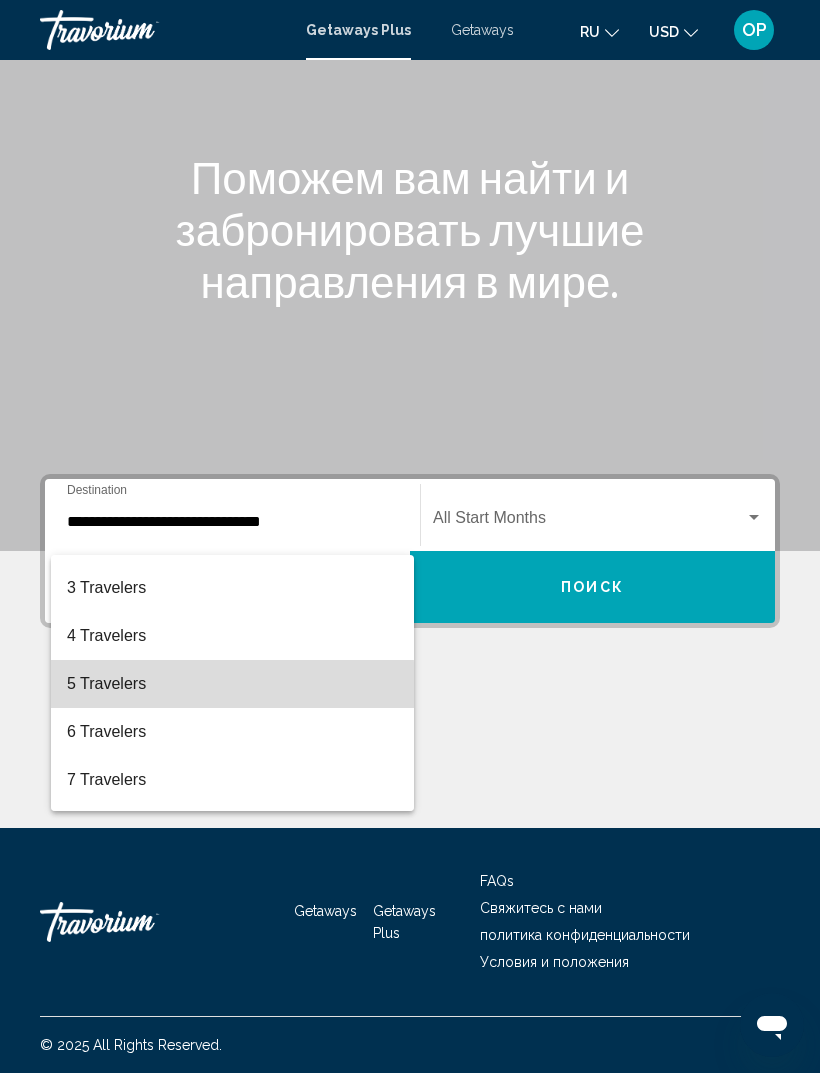 click on "5 Travelers" at bounding box center (232, 684) 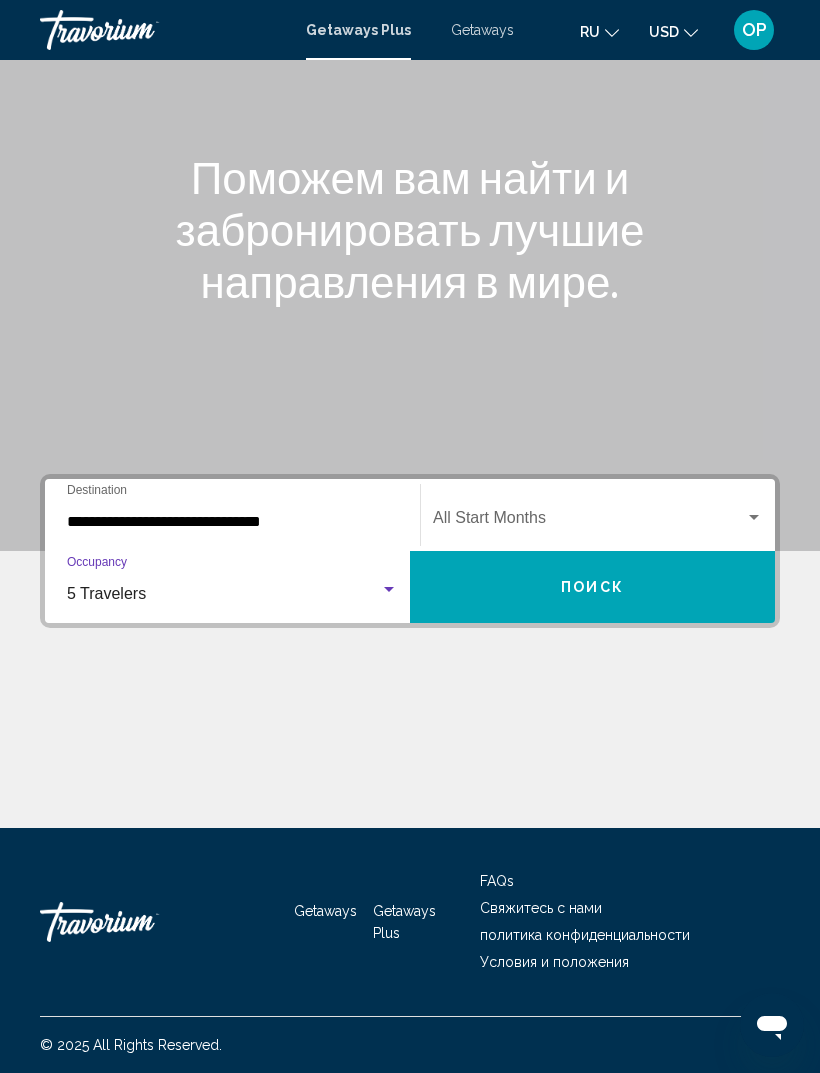 click at bounding box center [754, 518] 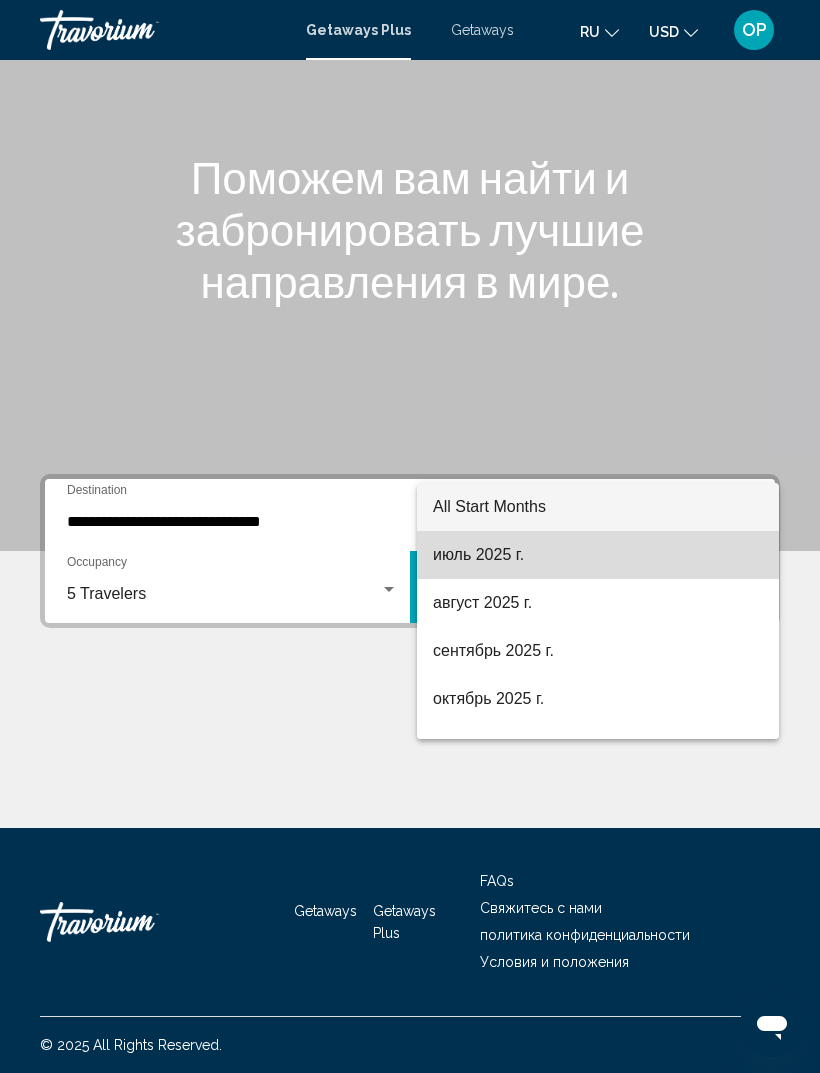 click on "июль 2025 г." at bounding box center [598, 555] 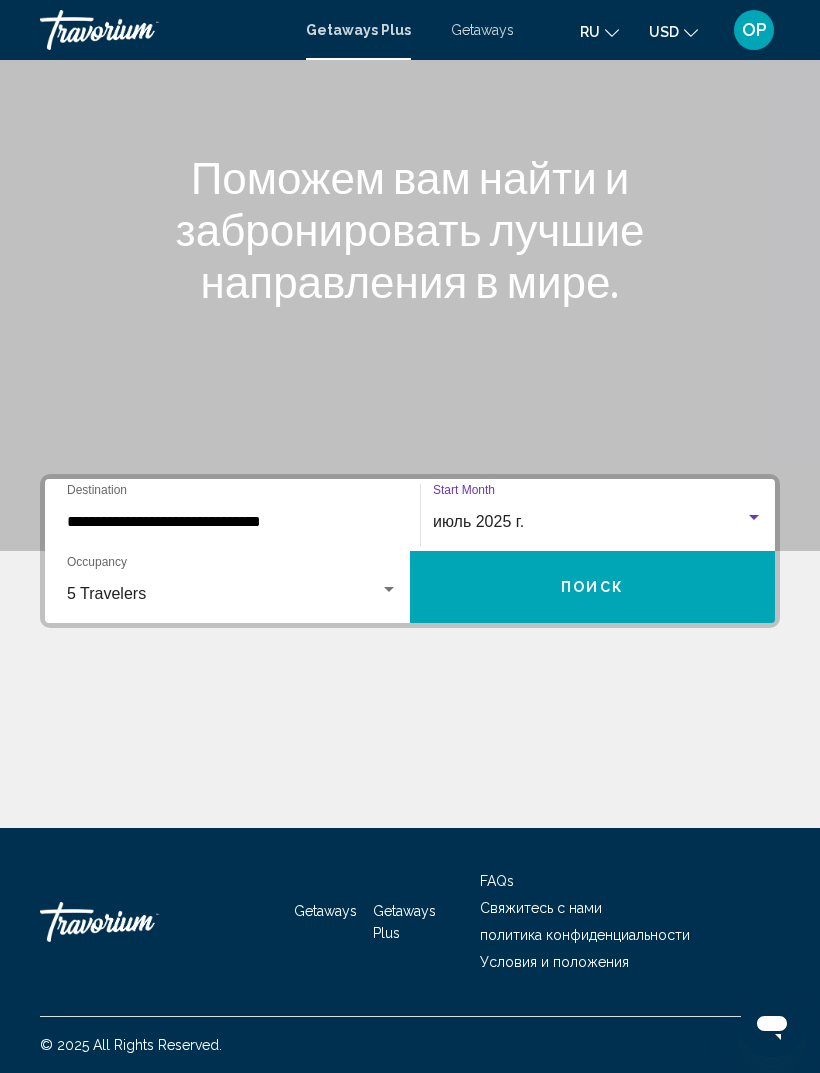 click on "Поиск" at bounding box center (592, 588) 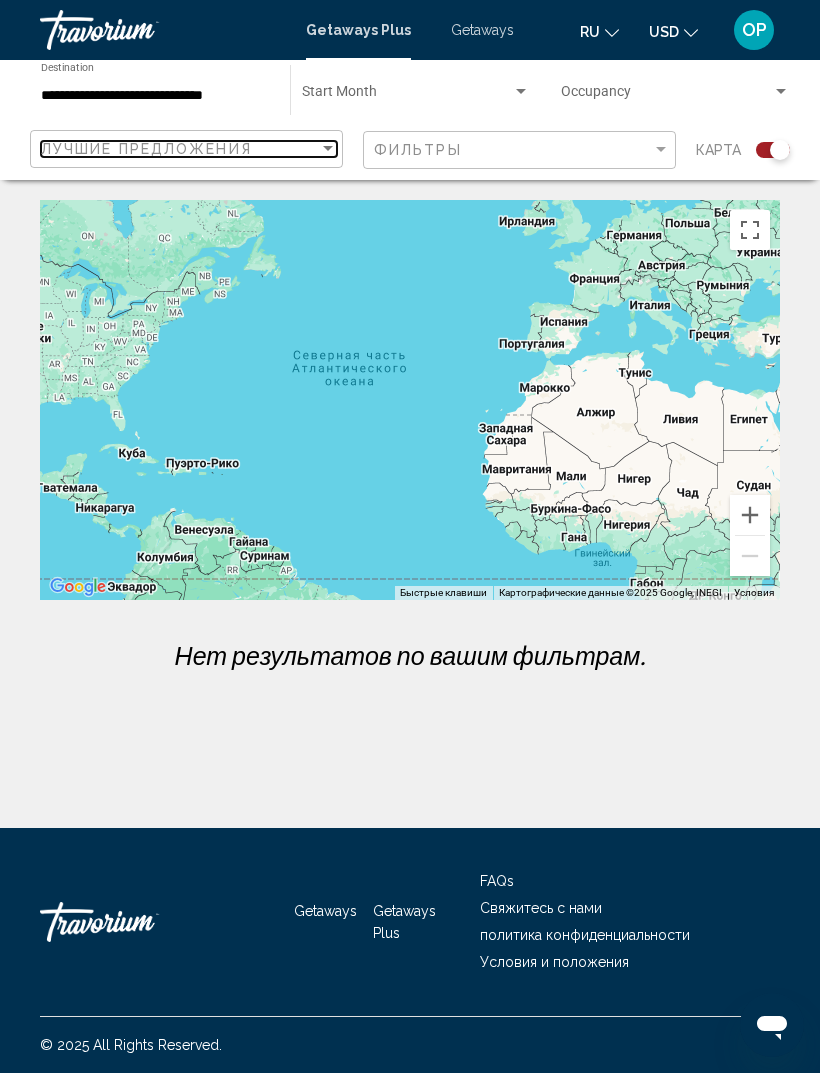 click on "Лучшие предложения" at bounding box center (146, 149) 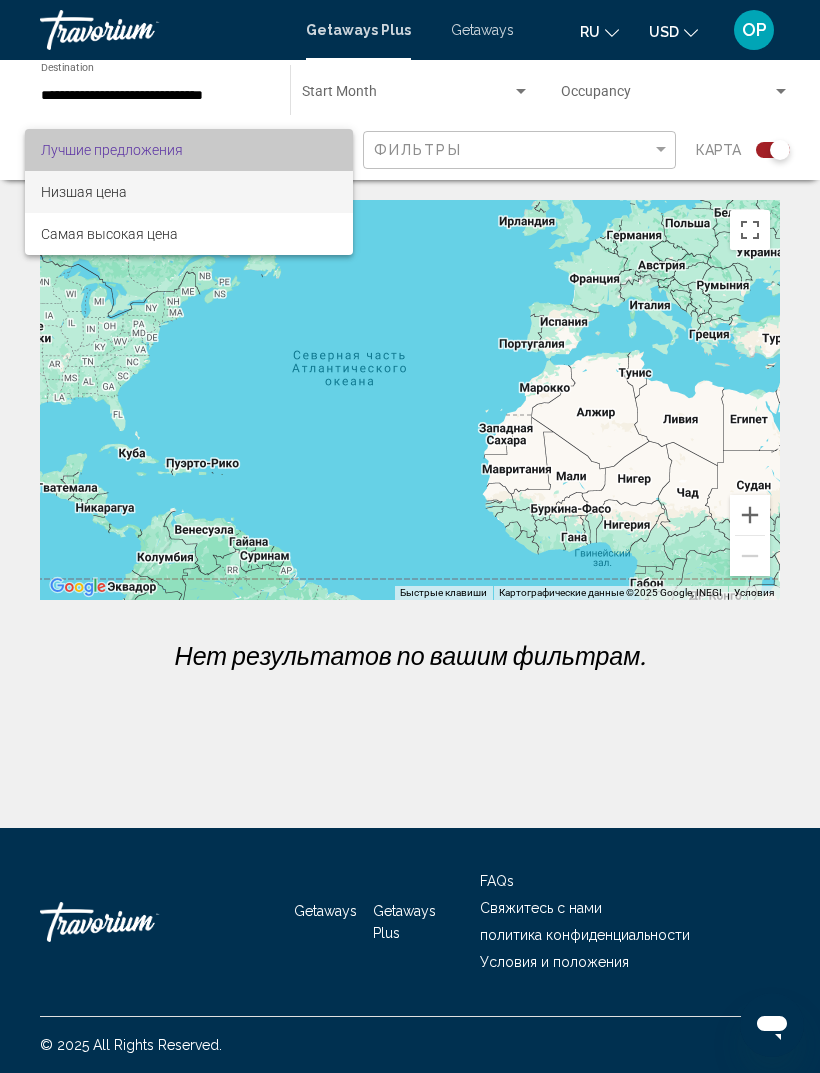 click on "Низшая цена" at bounding box center (189, 192) 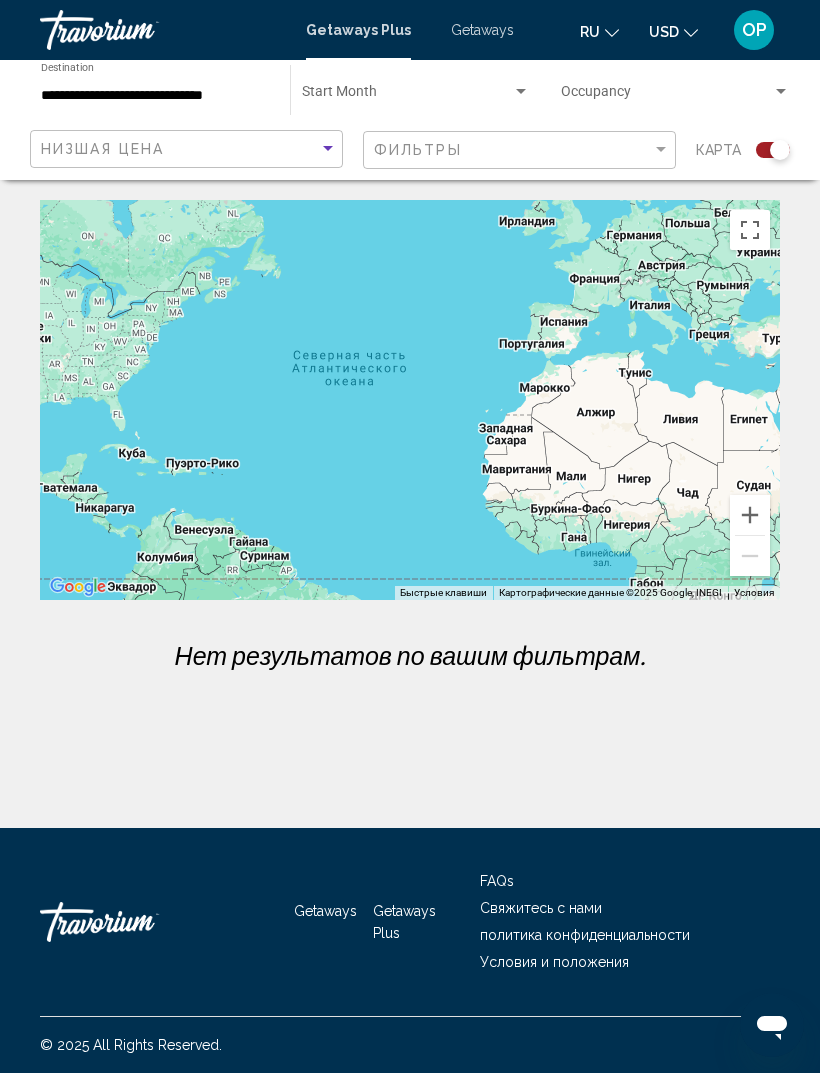 click on "Для навигации используйте клавиши со стрелками." at bounding box center [410, 400] 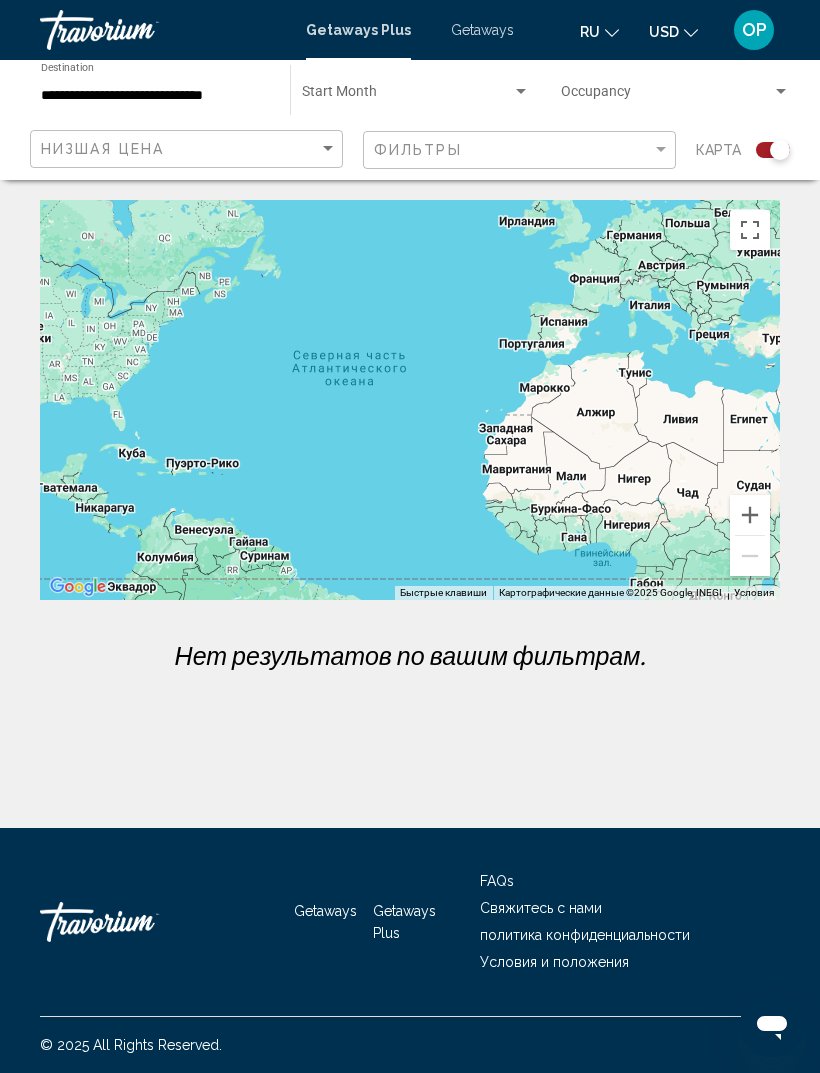 click on "Для навигации используйте клавиши со стрелками." at bounding box center (410, 400) 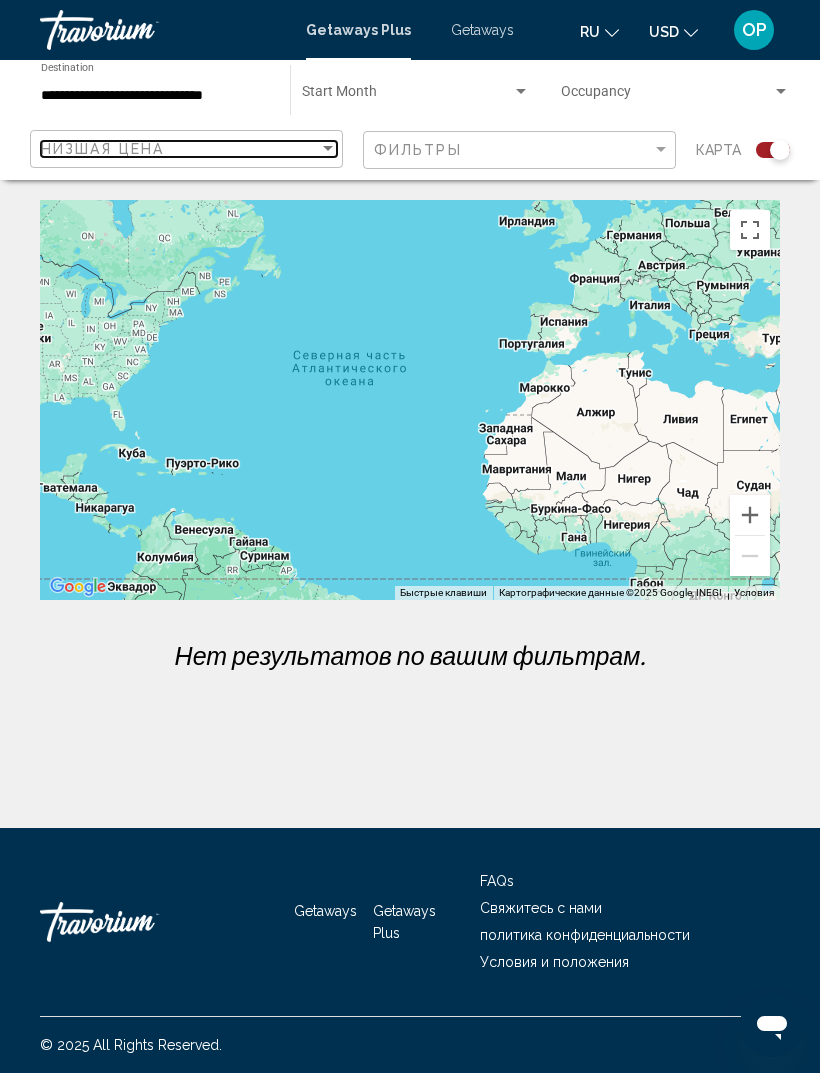 click on "Низшая цена" at bounding box center [180, 149] 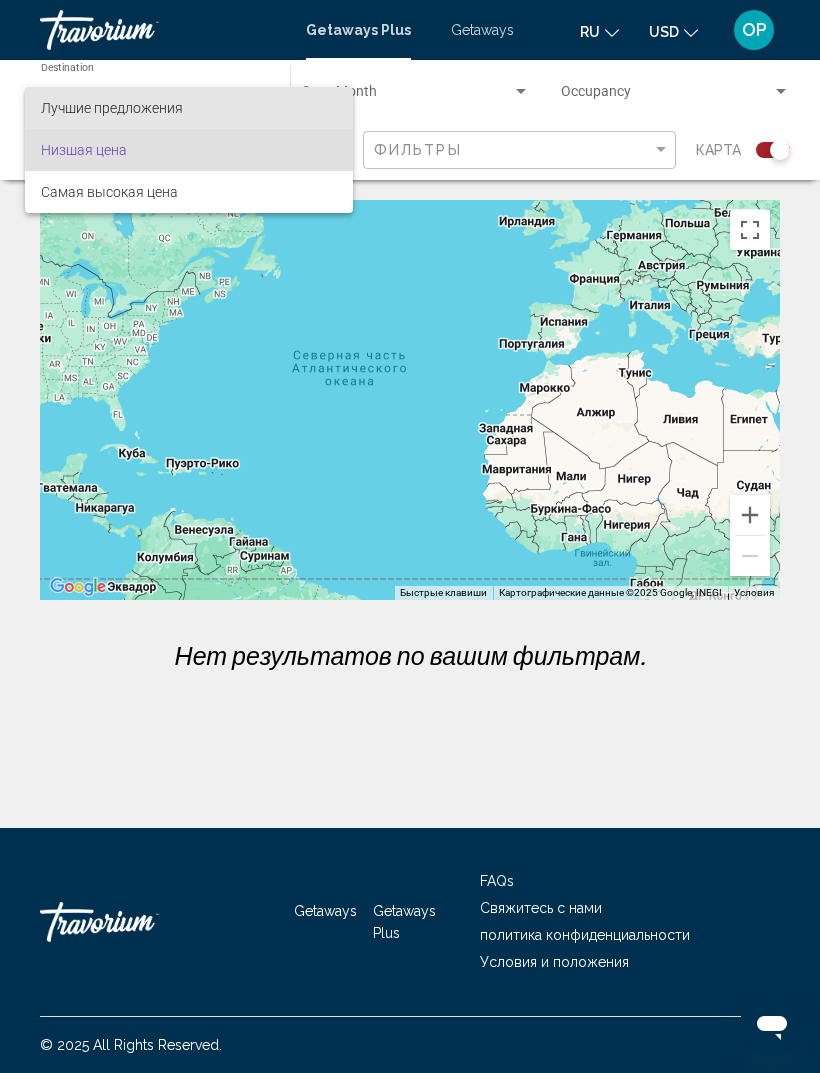 click on "Низшая цена" at bounding box center (189, 150) 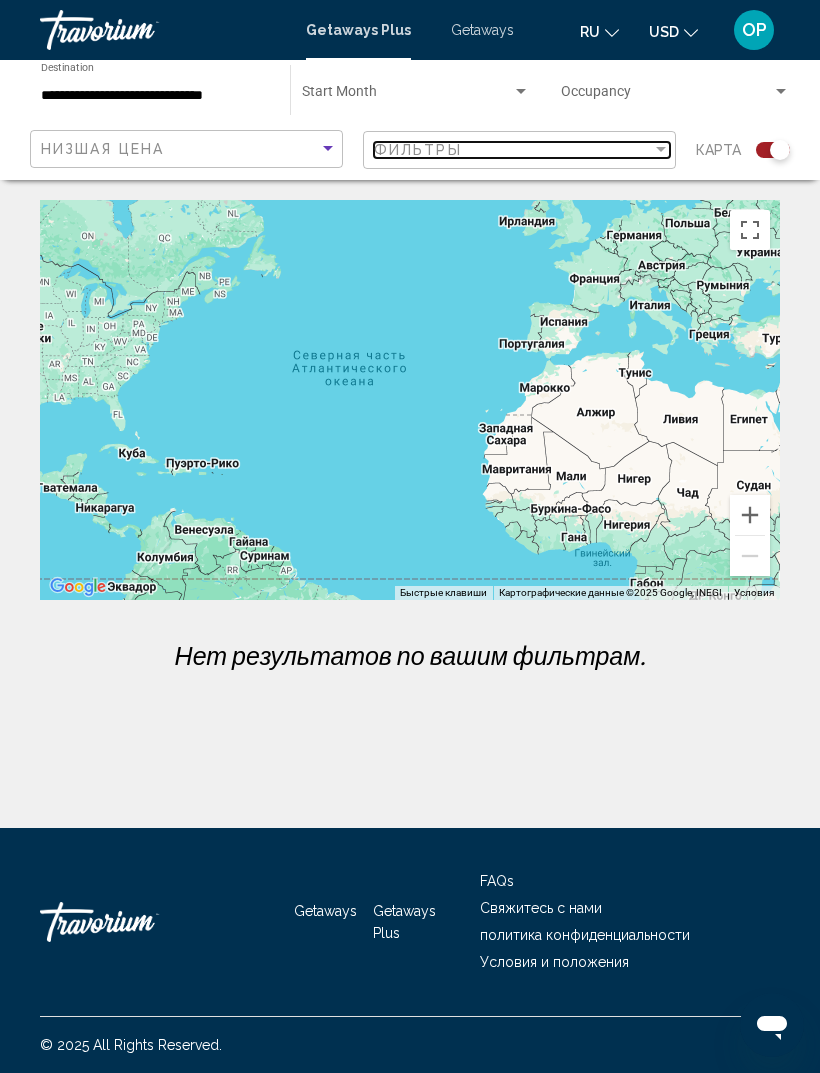 click on "Фильтры" at bounding box center (513, 150) 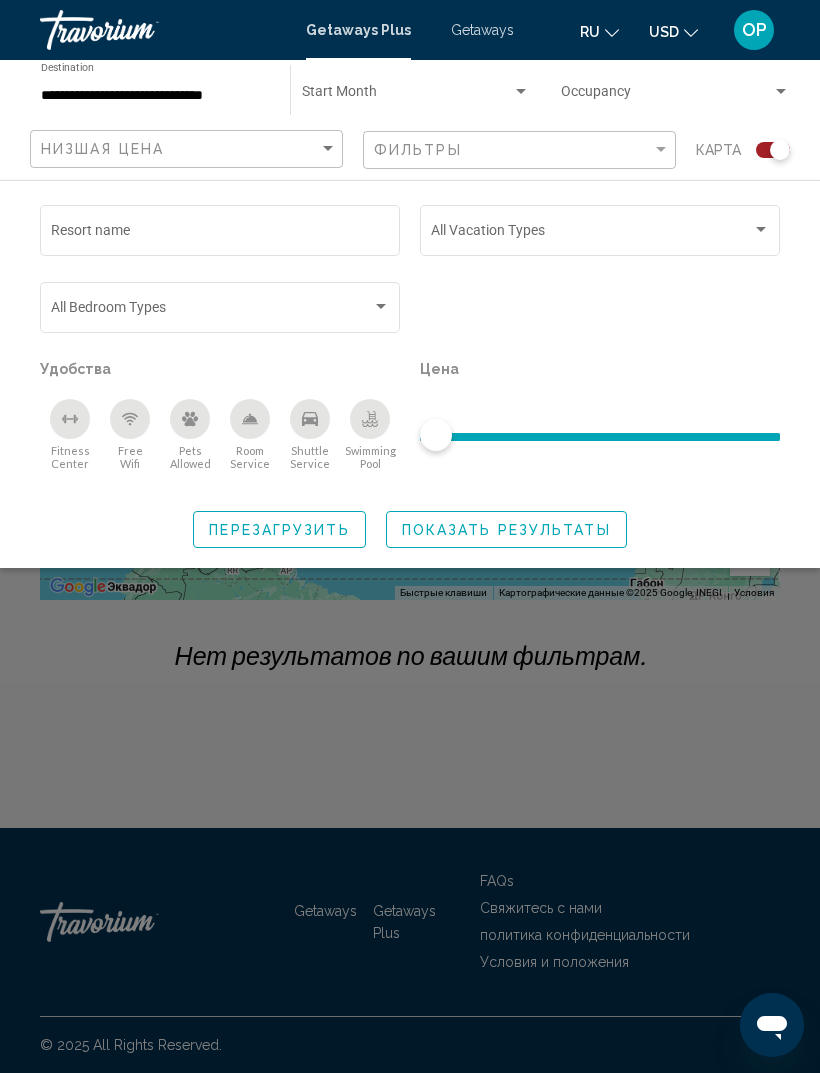 click 